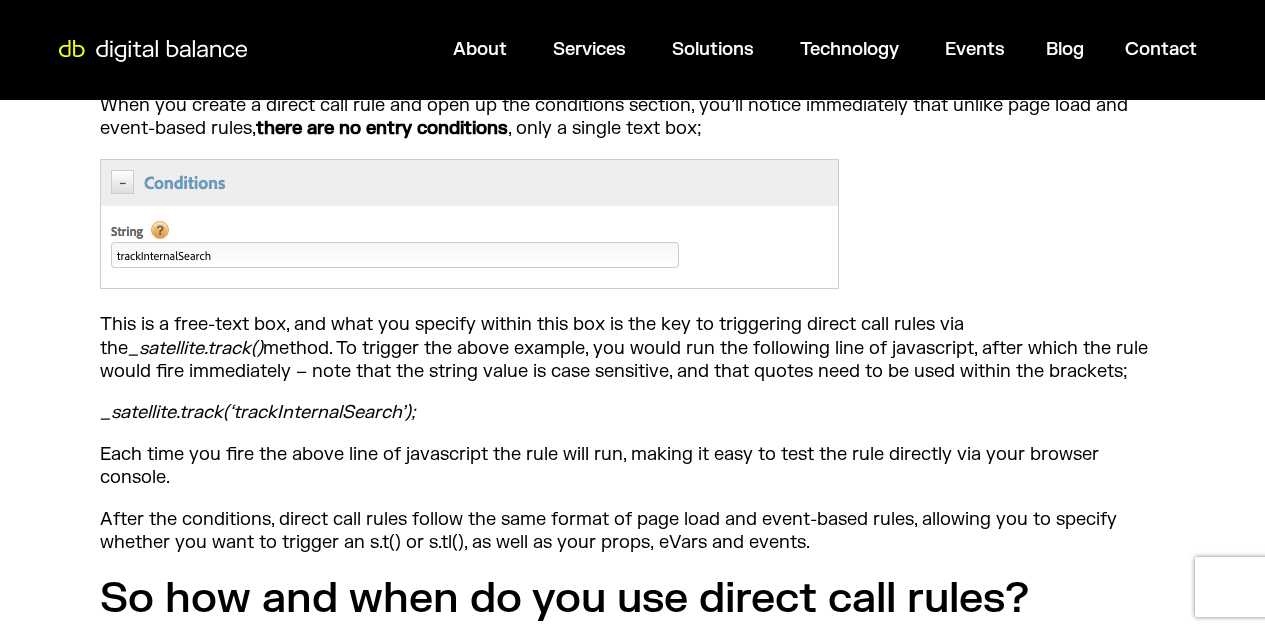 scroll, scrollTop: 1456, scrollLeft: 0, axis: vertical 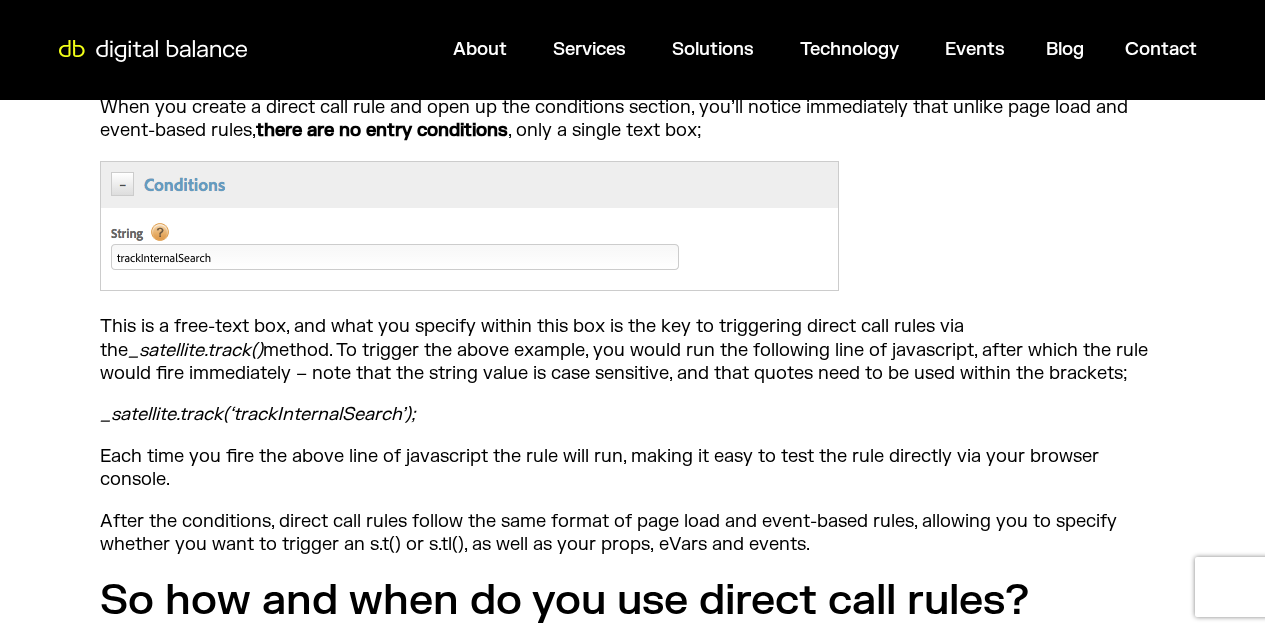 drag, startPoint x: 96, startPoint y: 411, endPoint x: 414, endPoint y: 409, distance: 318.0063 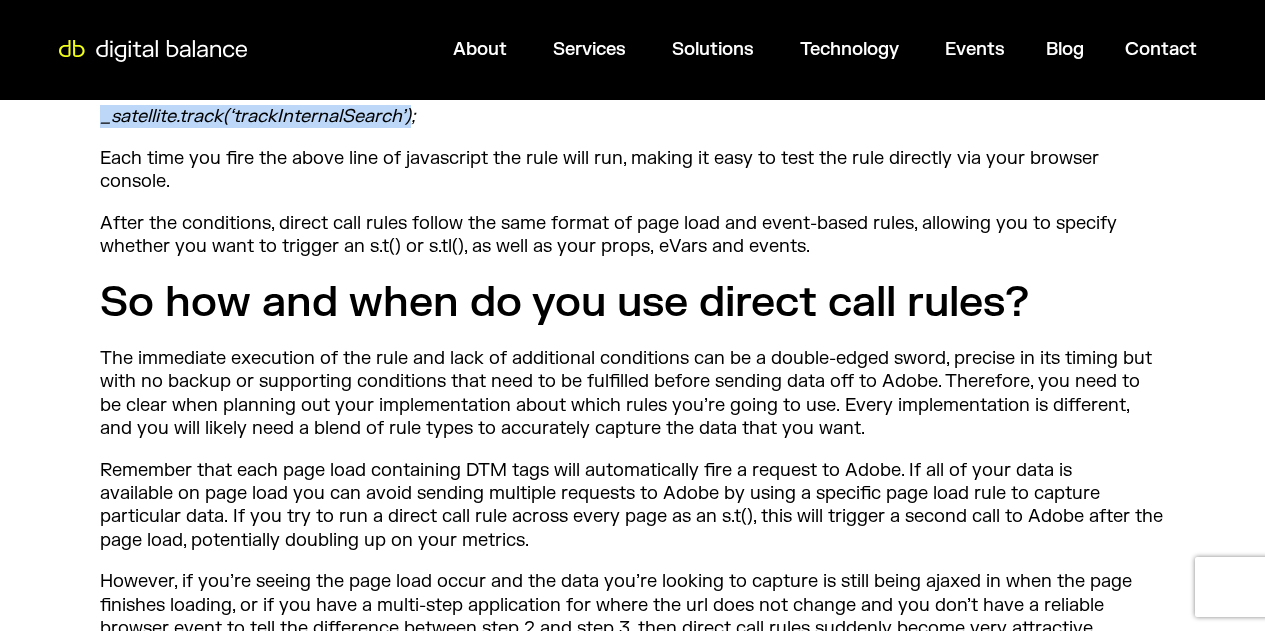 scroll, scrollTop: 1756, scrollLeft: 0, axis: vertical 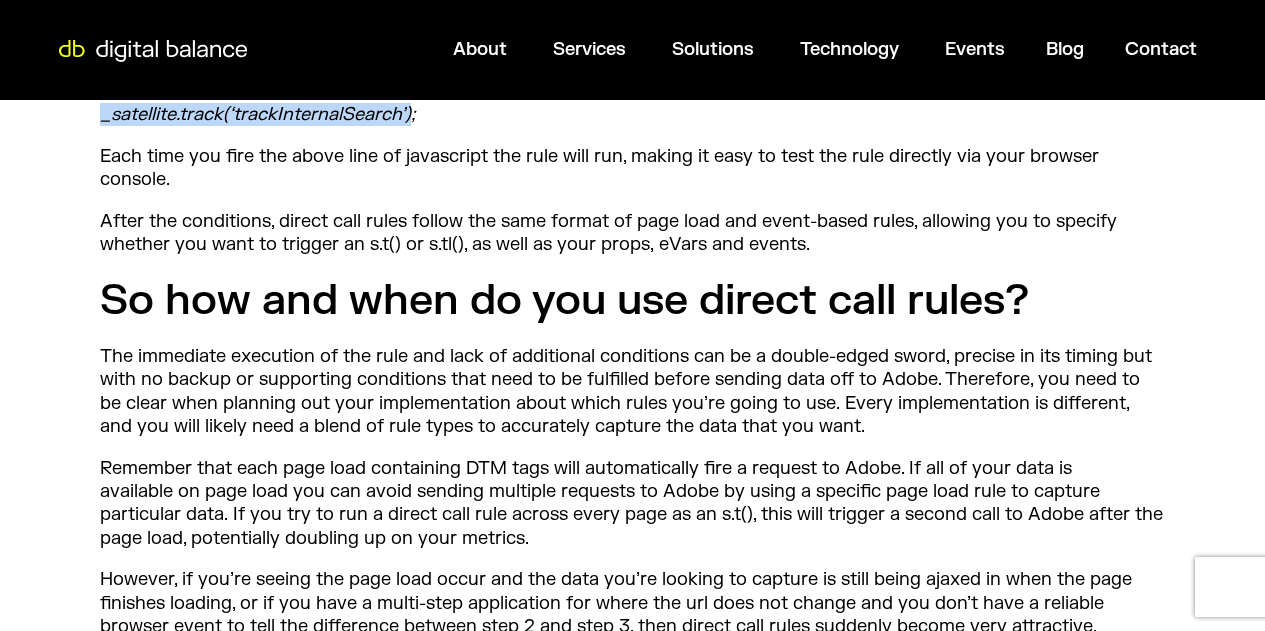 drag, startPoint x: 386, startPoint y: 357, endPoint x: 380, endPoint y: 371, distance: 15.231546 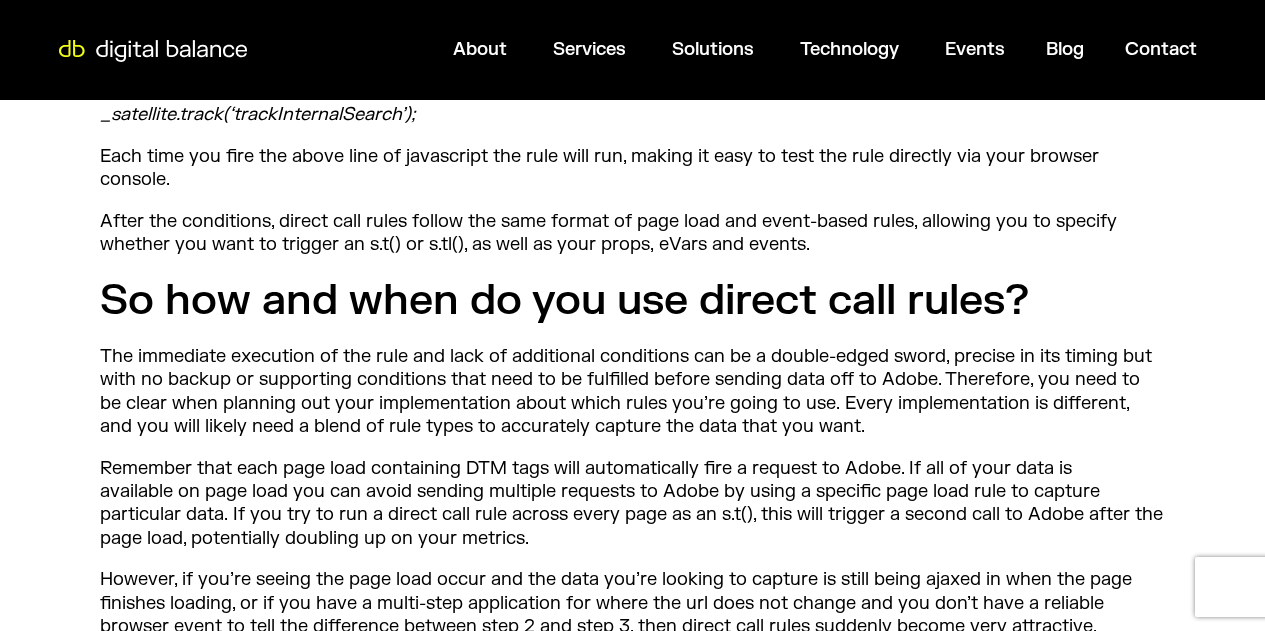 click on "The immediate execution of the rule and lack of additional conditions can be a double-edged sword, precise in its timing but with no backup or supporting conditions that need to be fulfilled before sending data off to Adobe. Therefore, you need to be clear when planning out your implementation about which rules you’re going to use. Every implementation is different, and you will likely need a blend of rule types to accurately capture the data that you want." at bounding box center [632, 392] 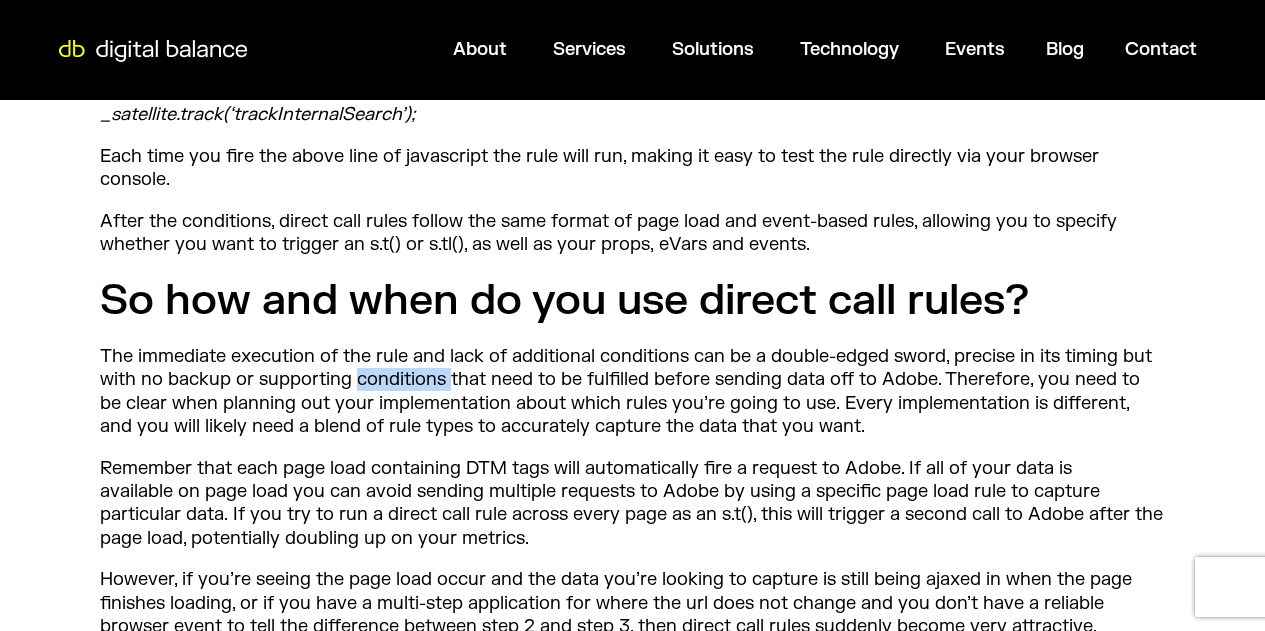 click on "The immediate execution of the rule and lack of additional conditions can be a double-edged sword, precise in its timing but with no backup or supporting conditions that need to be fulfilled before sending data off to Adobe. Therefore, you need to be clear when planning out your implementation about which rules you’re going to use. Every implementation is different, and you will likely need a blend of rule types to accurately capture the data that you want." at bounding box center [632, 392] 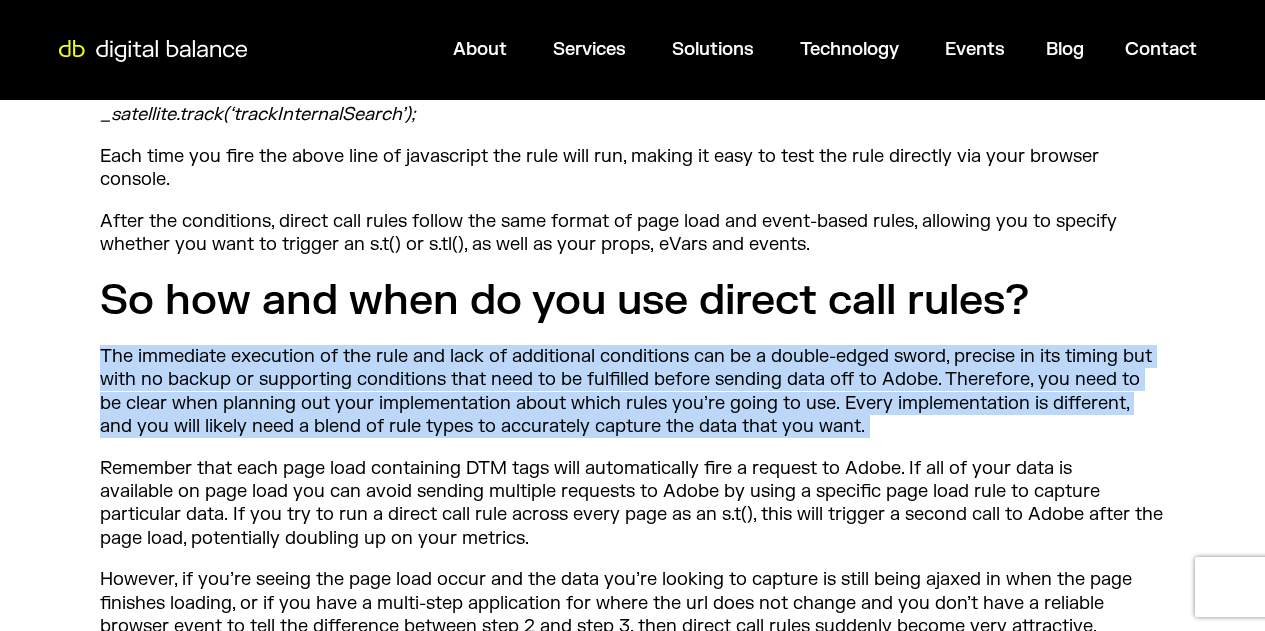 click on "Remember that each page load containing DTM tags will automatically fire a request to Adobe. If all of your data is available on page load you can avoid sending multiple requests to Adobe by using a specific page load rule to capture particular data. If you try to run a direct call rule across every page as an s.t(), this will trigger a second call to Adobe after the page load, potentially doubling up on your metrics." at bounding box center [632, 504] 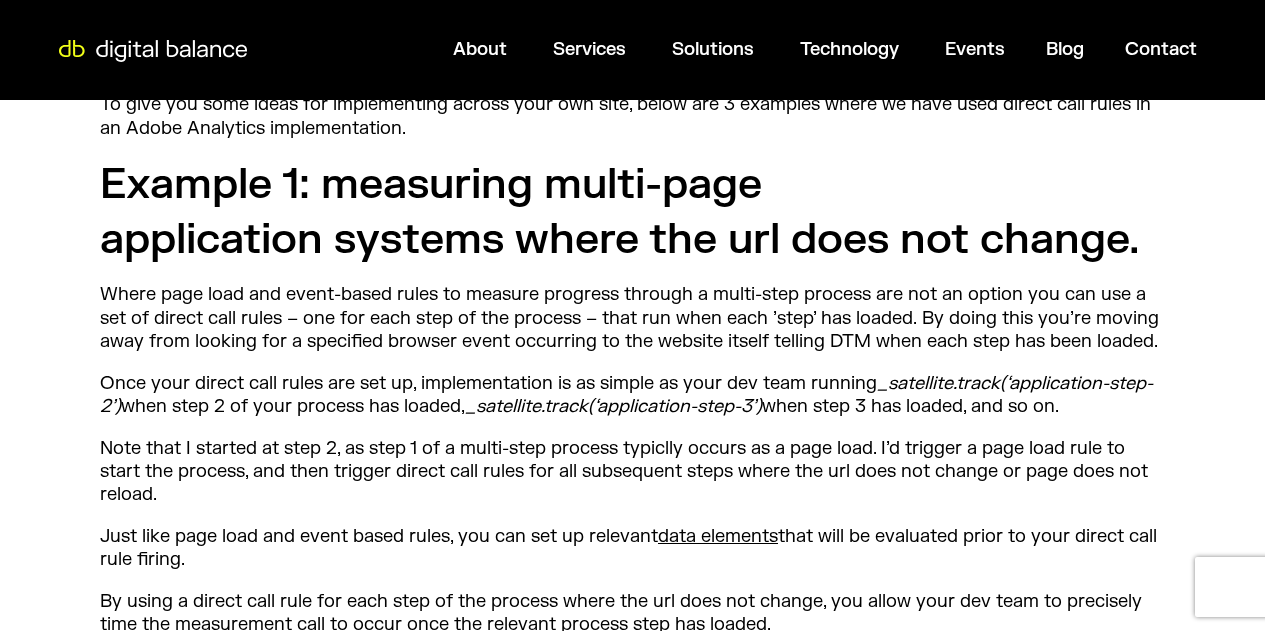 scroll, scrollTop: 2508, scrollLeft: 0, axis: vertical 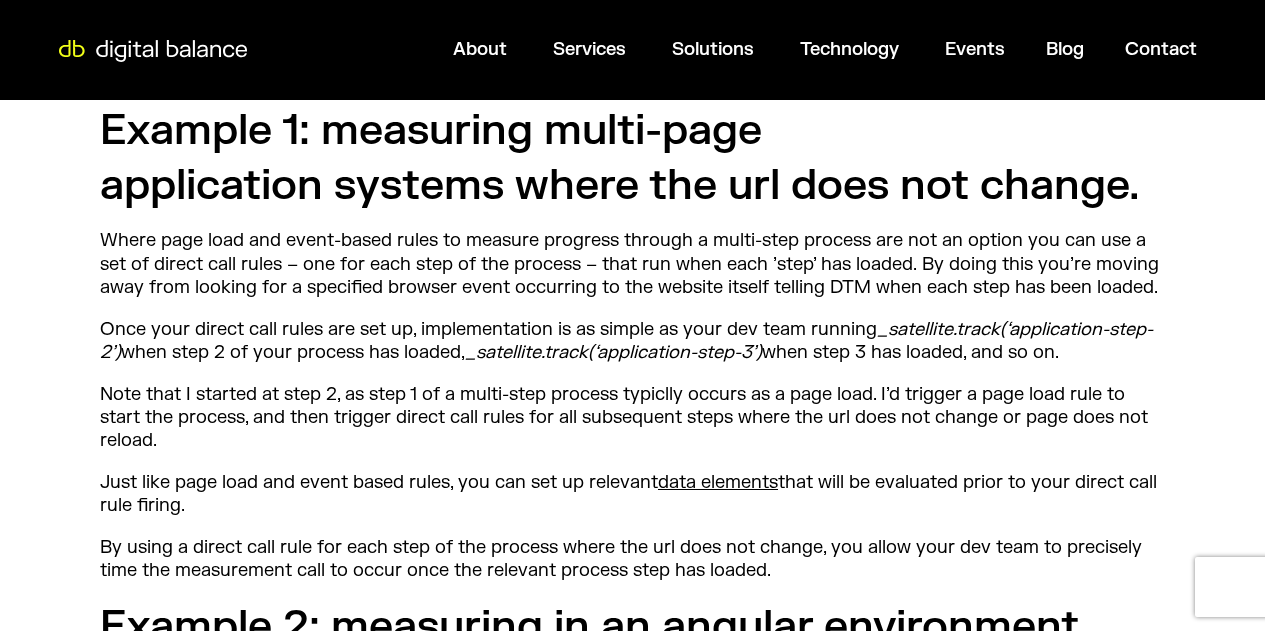 click on "Are you working within Adobe  Dynamic Tag Management (DTM) and having difficulty finding a browser-based event that you can reliably use to trigger a call to your analytics platform?
Or are you encountering timing issues, where the data you’re looking to capture is not readily available on page load, and you don’t want to be making multiple server calls to capture that data when it becomes available?
Perhaps you’ve mastered page load and event-based rules, and are wondering what else you can use?
Enter direct call rules.
When I started with Adobe DTM, I understood direct call rules to be a measure of last resort, only to be used when everything else had failed. The level of documentation across them also seemed to support this theory, so I stayed away, happily working with my page load and event-based rules.
After an enlightening conversation with  Rudi Shumpert, DTM’s product evangelist
What are direct call rules?
As the name suggests,  page load rules event-based rules" at bounding box center [632, 721] 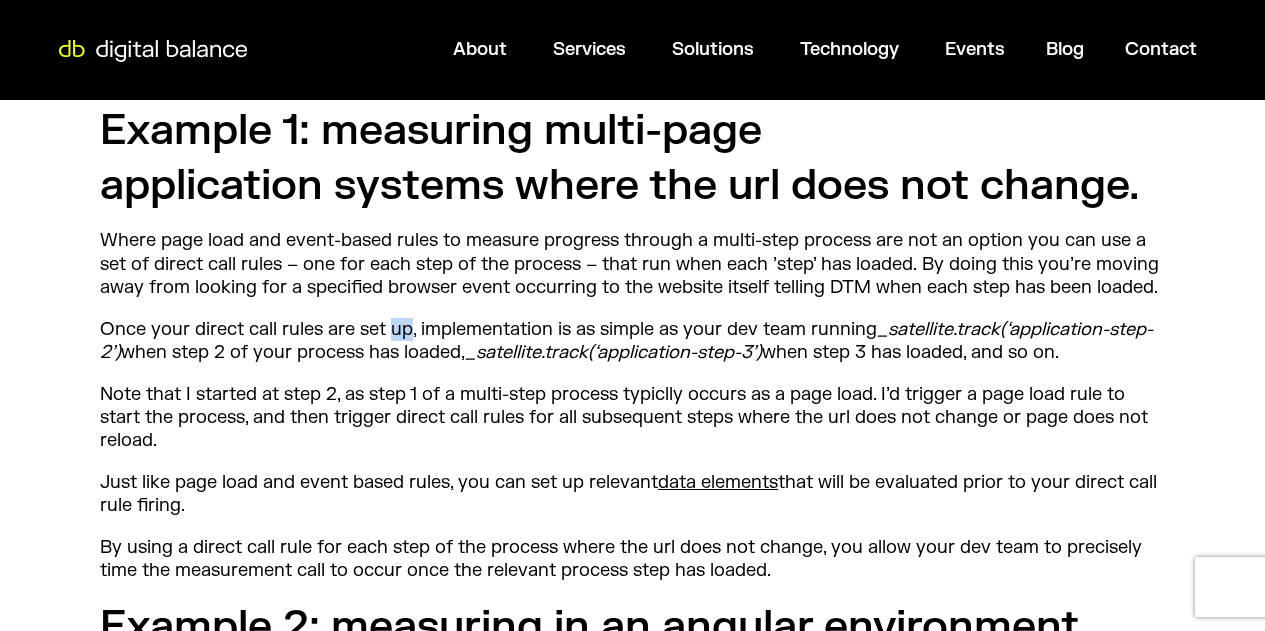 click on "Are you working within Adobe  Dynamic Tag Management (DTM) and having difficulty finding a browser-based event that you can reliably use to trigger a call to your analytics platform?
Or are you encountering timing issues, where the data you’re looking to capture is not readily available on page load, and you don’t want to be making multiple server calls to capture that data when it becomes available?
Perhaps you’ve mastered page load and event-based rules, and are wondering what else you can use?
Enter direct call rules.
When I started with Adobe DTM, I understood direct call rules to be a measure of last resort, only to be used when everything else had failed. The level of documentation across them also seemed to support this theory, so I stayed away, happily working with my page load and event-based rules.
After an enlightening conversation with  Rudi Shumpert, DTM’s product evangelist
What are direct call rules?
As the name suggests,  page load rules event-based rules" at bounding box center (632, 721) 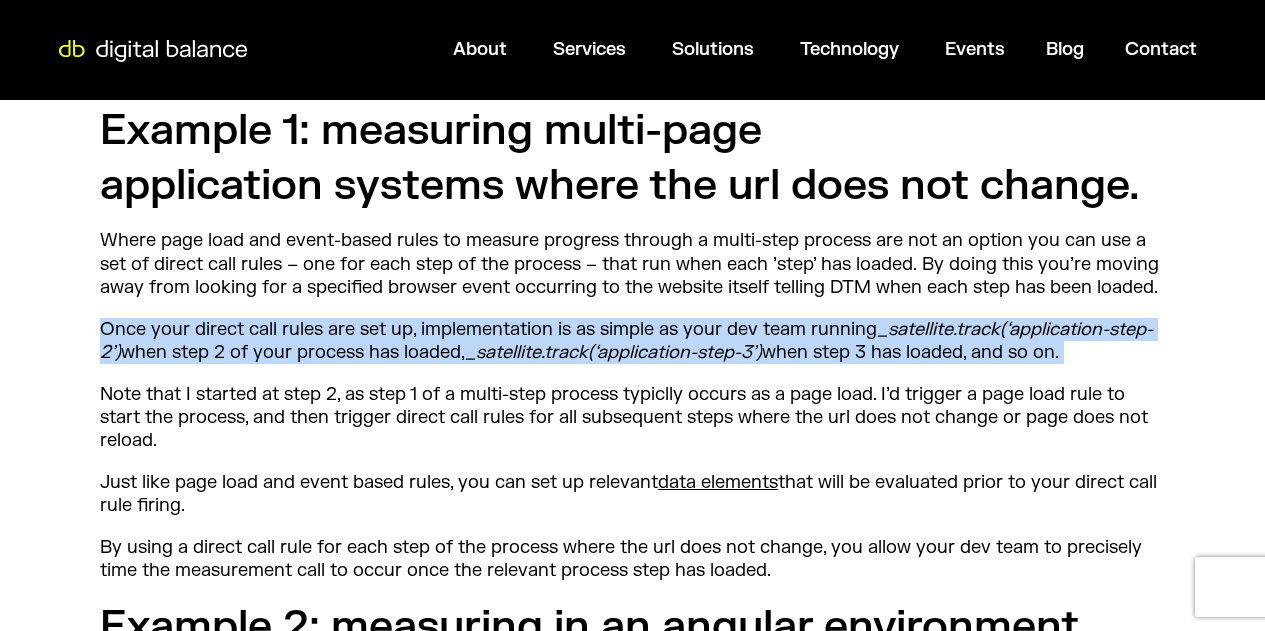 click on "Are you working within Adobe  Dynamic Tag Management (DTM) and having difficulty finding a browser-based event that you can reliably use to trigger a call to your analytics platform?
Or are you encountering timing issues, where the data you’re looking to capture is not readily available on page load, and you don’t want to be making multiple server calls to capture that data when it becomes available?
Perhaps you’ve mastered page load and event-based rules, and are wondering what else you can use?
Enter direct call rules.
When I started with Adobe DTM, I understood direct call rules to be a measure of last resort, only to be used when everything else had failed. The level of documentation across them also seemed to support this theory, so I stayed away, happily working with my page load and event-based rules.
After an enlightening conversation with  Rudi Shumpert, DTM’s product evangelist
What are direct call rules?
As the name suggests,  page load rules event-based rules" at bounding box center (632, 721) 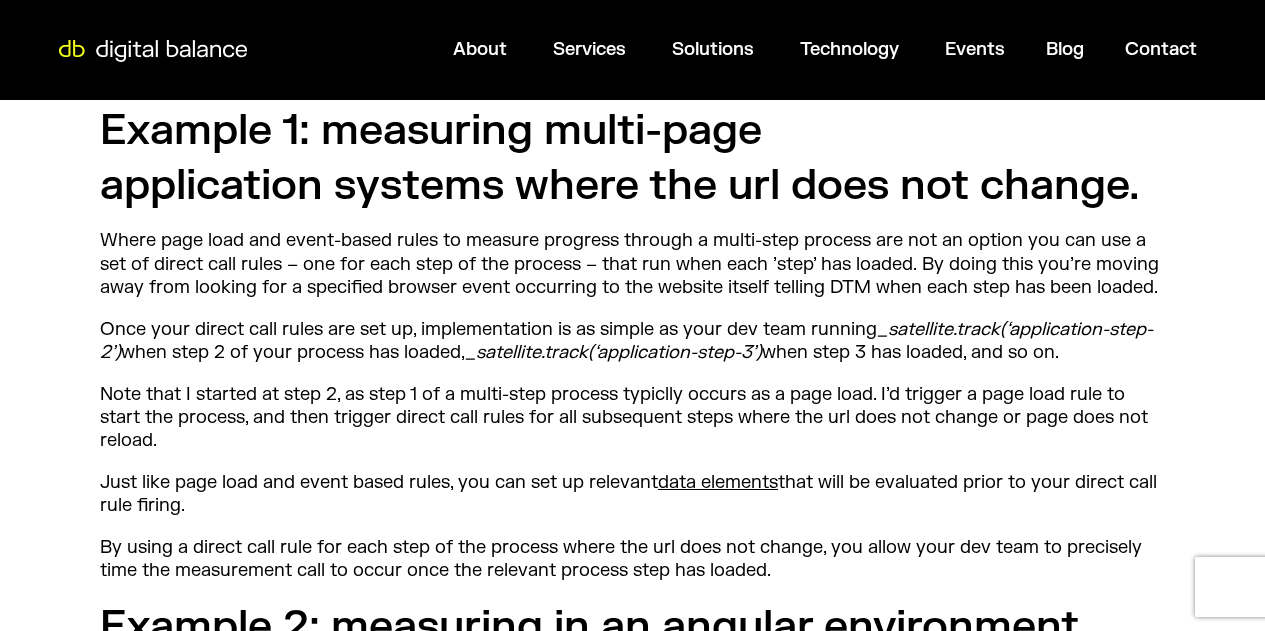 click on "Are you working within Adobe  Dynamic Tag Management (DTM) and having difficulty finding a browser-based event that you can reliably use to trigger a call to your analytics platform?
Or are you encountering timing issues, where the data you’re looking to capture is not readily available on page load, and you don’t want to be making multiple server calls to capture that data when it becomes available?
Perhaps you’ve mastered page load and event-based rules, and are wondering what else you can use?
Enter direct call rules.
When I started with Adobe DTM, I understood direct call rules to be a measure of last resort, only to be used when everything else had failed. The level of documentation across them also seemed to support this theory, so I stayed away, happily working with my page load and event-based rules.
After an enlightening conversation with  Rudi Shumpert, DTM’s product evangelist
What are direct call rules?
As the name suggests,  page load rules event-based rules" at bounding box center (632, 721) 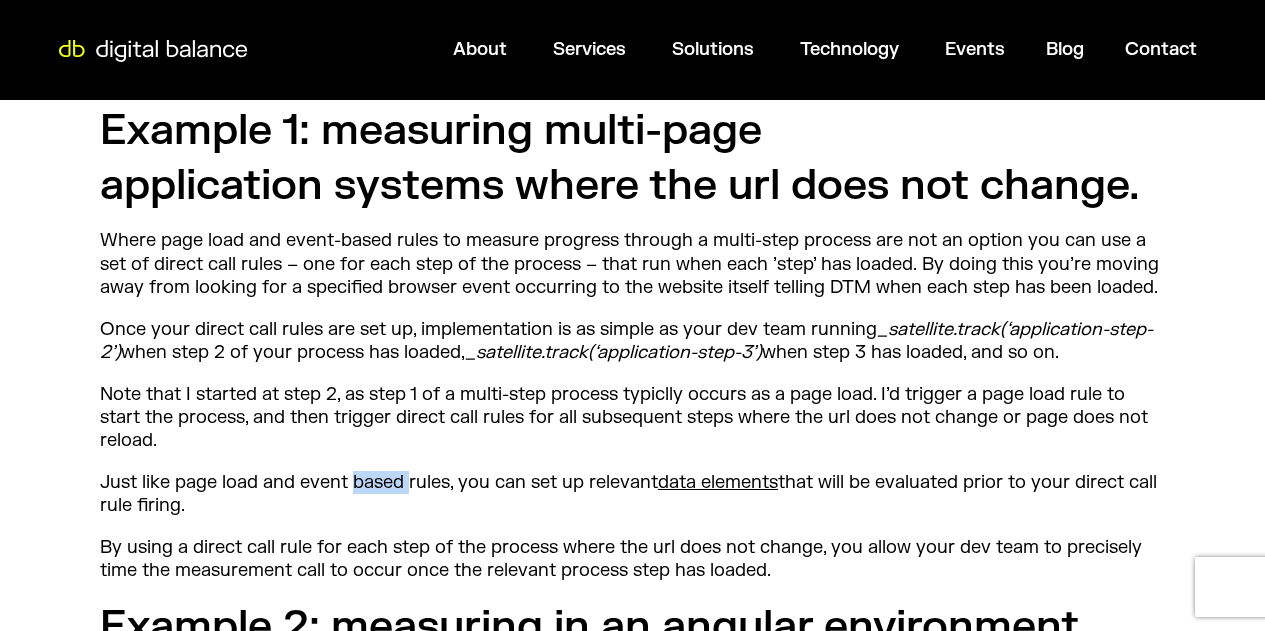 click on "Are you working within Adobe  Dynamic Tag Management (DTM) and having difficulty finding a browser-based event that you can reliably use to trigger a call to your analytics platform?
Or are you encountering timing issues, where the data you’re looking to capture is not readily available on page load, and you don’t want to be making multiple server calls to capture that data when it becomes available?
Perhaps you’ve mastered page load and event-based rules, and are wondering what else you can use?
Enter direct call rules.
When I started with Adobe DTM, I understood direct call rules to be a measure of last resort, only to be used when everything else had failed. The level of documentation across them also seemed to support this theory, so I stayed away, happily working with my page load and event-based rules.
After an enlightening conversation with  Rudi Shumpert, DTM’s product evangelist
What are direct call rules?
As the name suggests,  page load rules event-based rules" at bounding box center [632, 721] 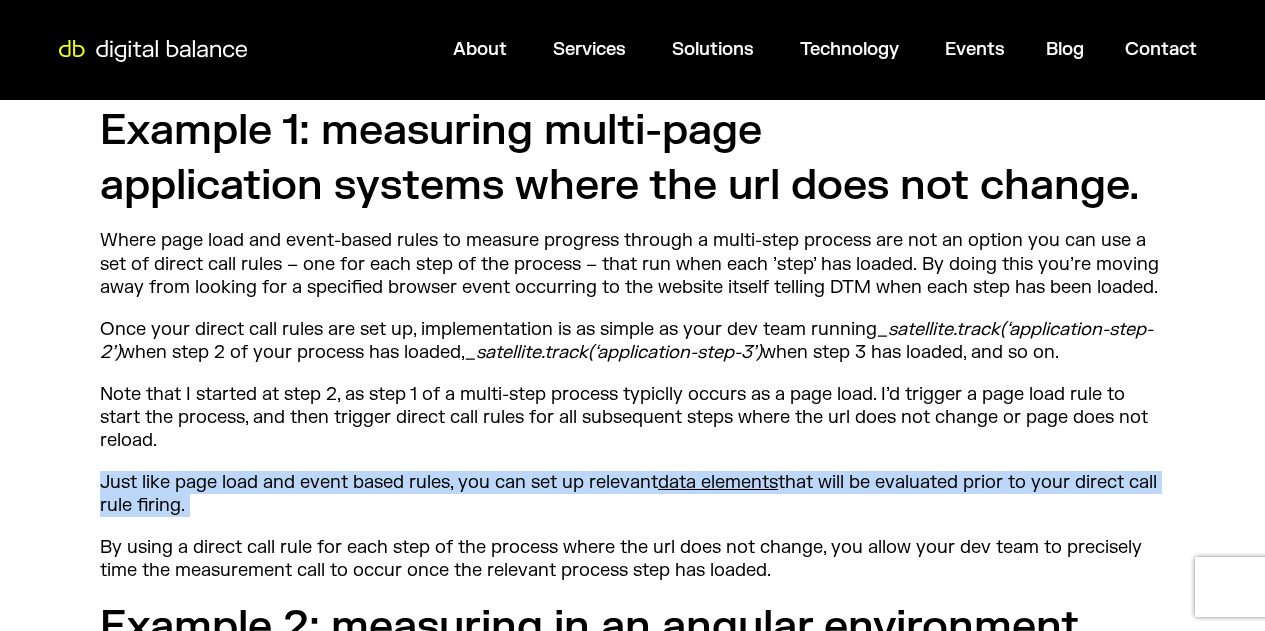 click on "By using a direct call rule for each step of the process where the url does not change, you allow your dev team to precisely time the measurement call to occur once the relevant process step has loaded." at bounding box center (632, 559) 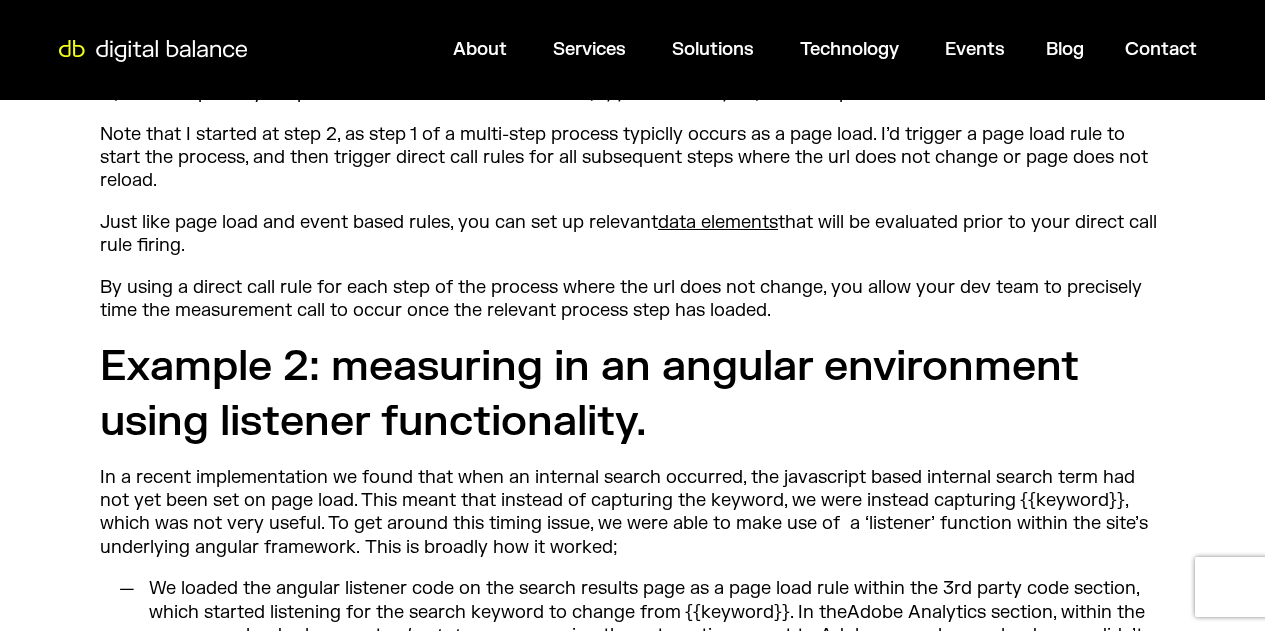 scroll, scrollTop: 2808, scrollLeft: 0, axis: vertical 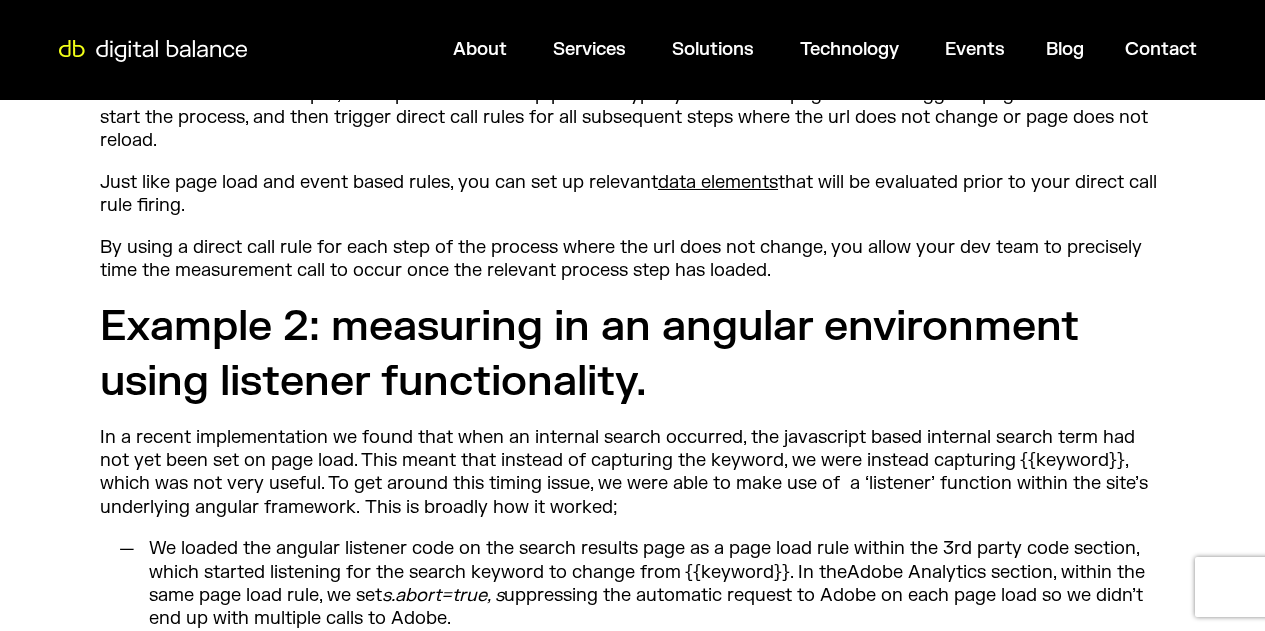 click on "In a recent implementation we found that when an internal search occurred, the javascript based internal search term had not yet been set on page load. This meant that instead of capturing the keyword, we were instead capturing {{keyword}}, which was not very useful. To get around this timing issue, we were able to make use of  a ‘listener’ function within the site’s underlying angular framework. This is broadly how it worked;" at bounding box center [632, 473] 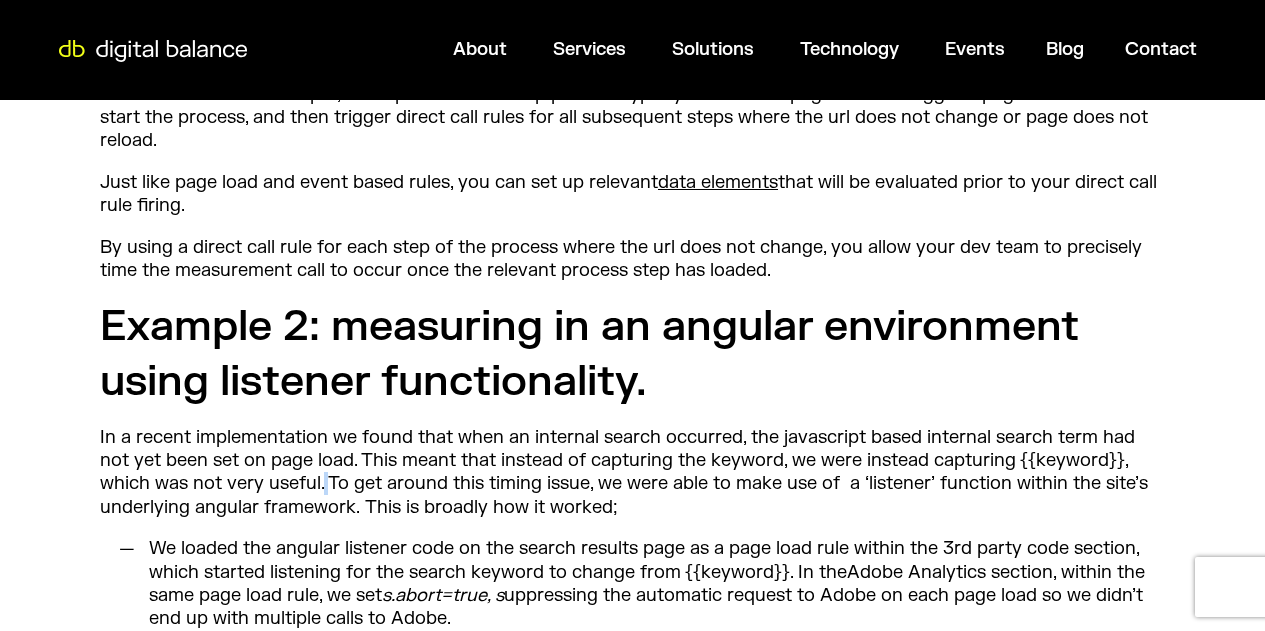 click on "In a recent implementation we found that when an internal search occurred, the javascript based internal search term had not yet been set on page load. This meant that instead of capturing the keyword, we were instead capturing {{keyword}}, which was not very useful. To get around this timing issue, we were able to make use of  a ‘listener’ function within the site’s underlying angular framework. This is broadly how it worked;" at bounding box center (632, 473) 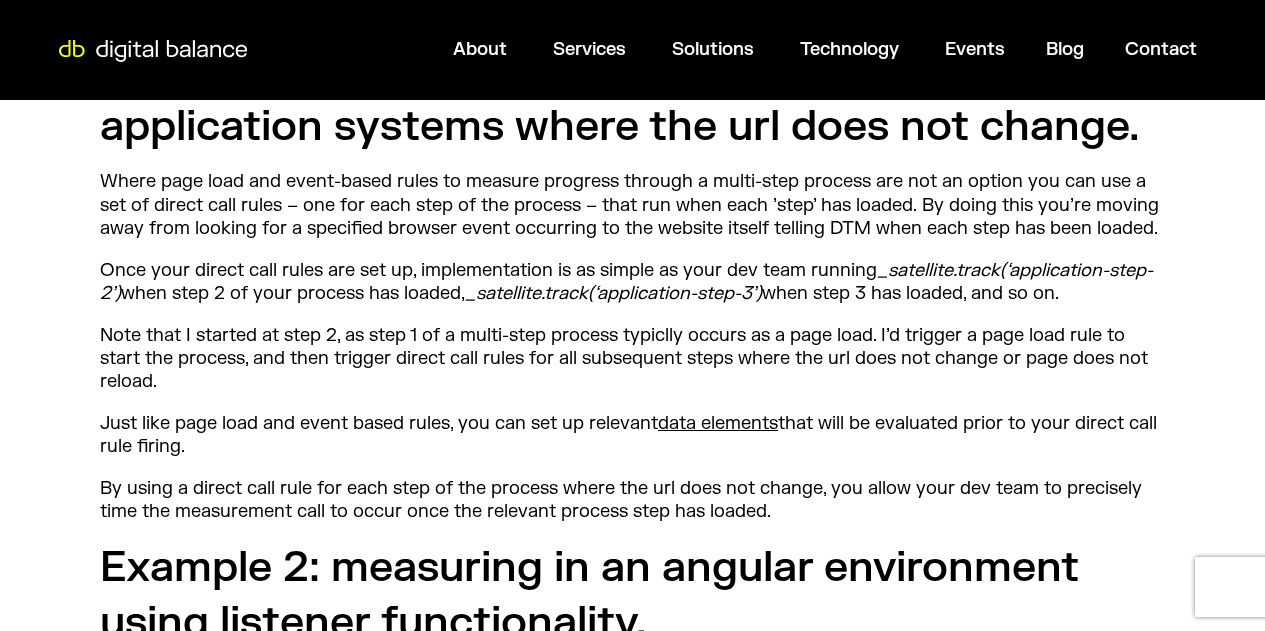 scroll, scrollTop: 2608, scrollLeft: 0, axis: vertical 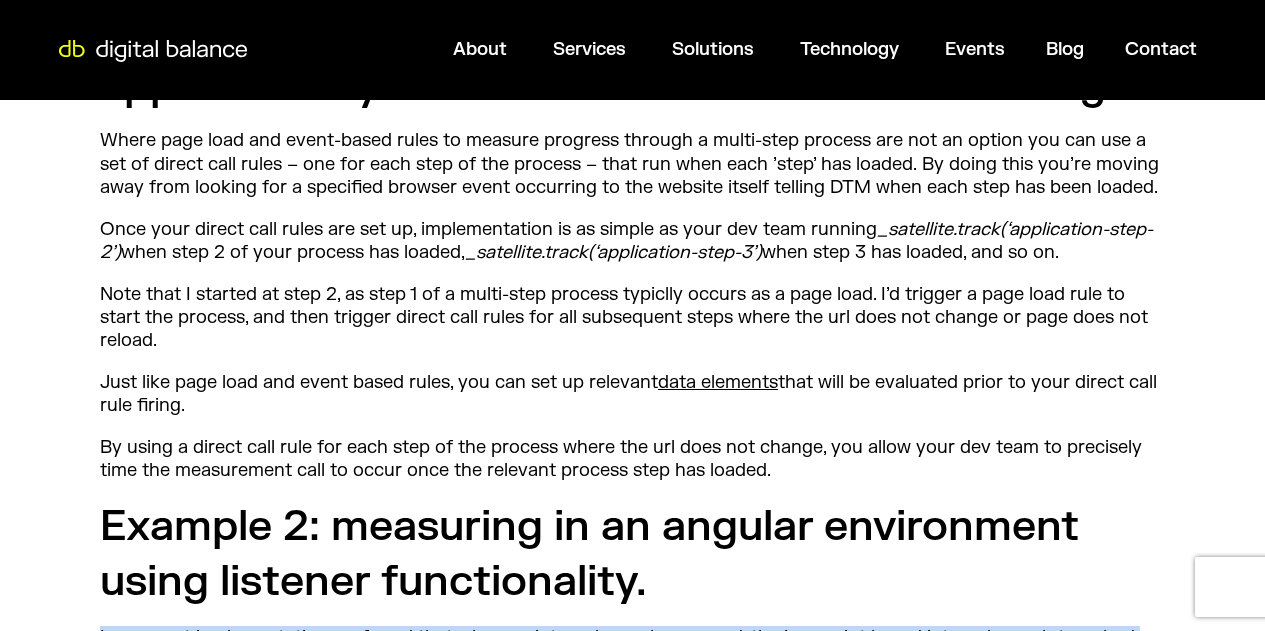 click on "Just like page load and event based rules, you can set up relevant  data elements  that will be evaluated prior to your direct call rule firing." at bounding box center [632, 394] 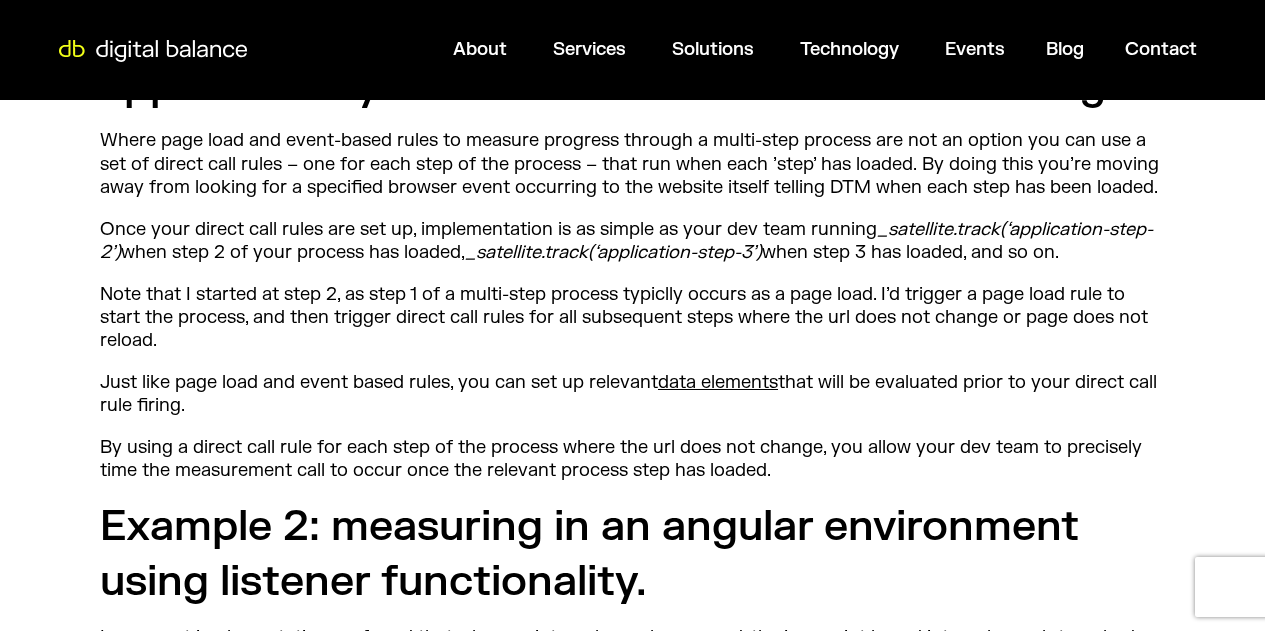 click on "Just like page load and event based rules, you can set up relevant  data elements  that will be evaluated prior to your direct call rule firing." at bounding box center (632, 394) 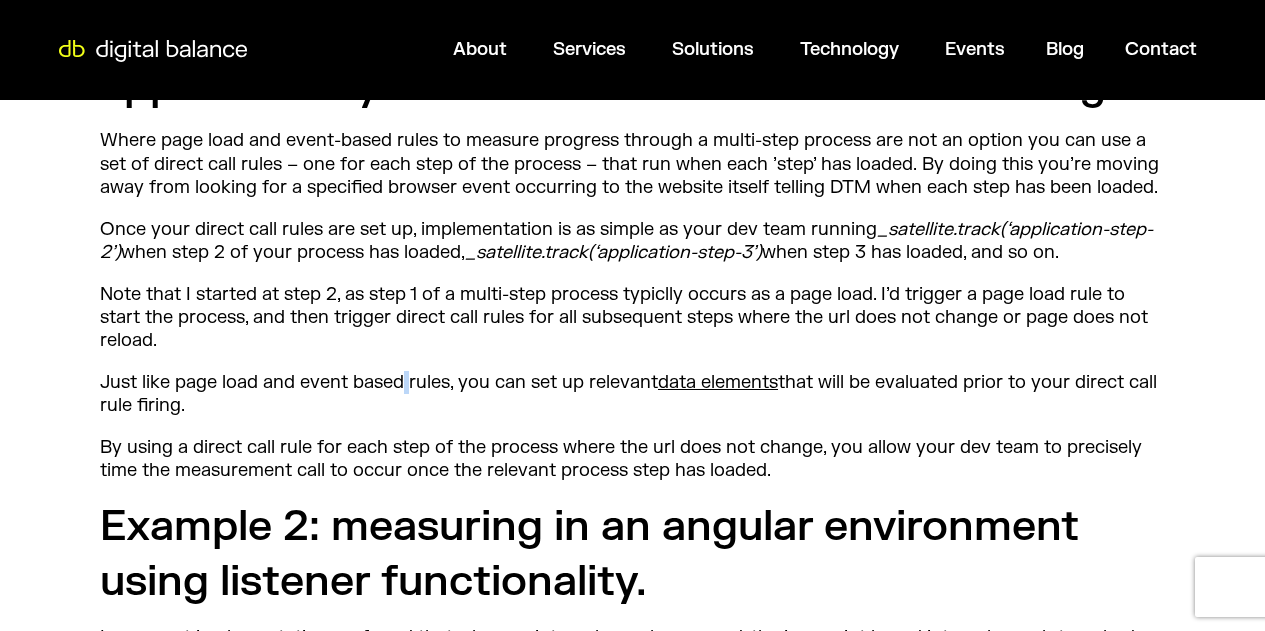 click on "Just like page load and event based rules, you can set up relevant  data elements  that will be evaluated prior to your direct call rule firing." at bounding box center (632, 394) 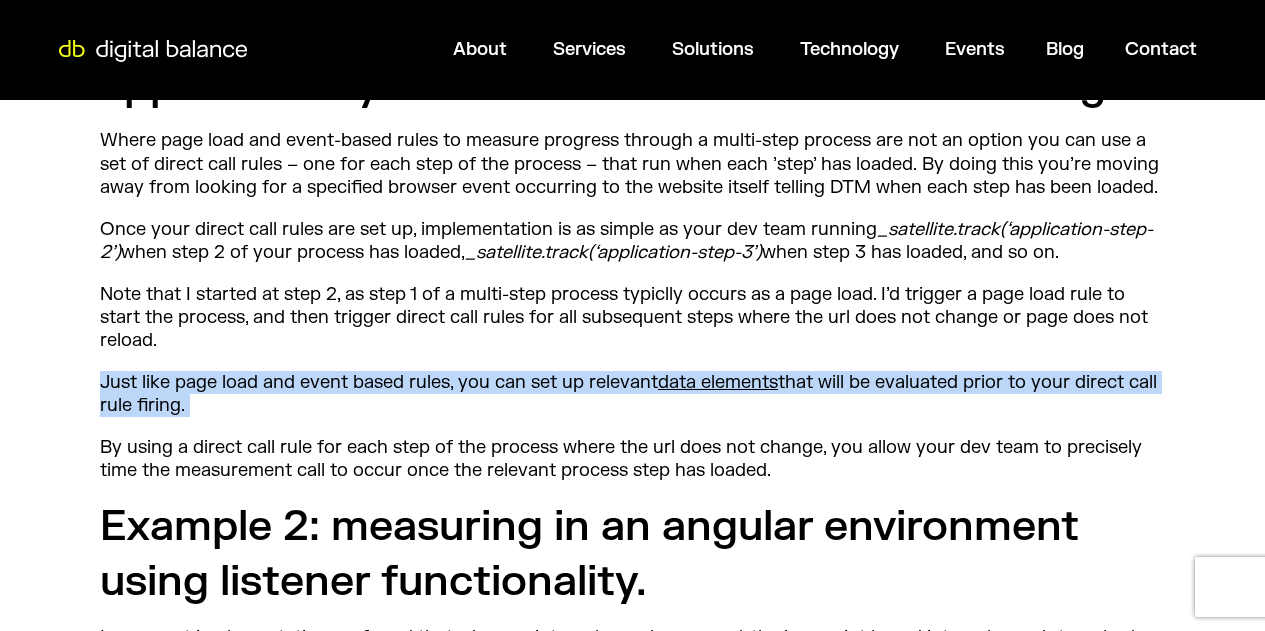 drag, startPoint x: 376, startPoint y: 446, endPoint x: 371, endPoint y: 460, distance: 14.866069 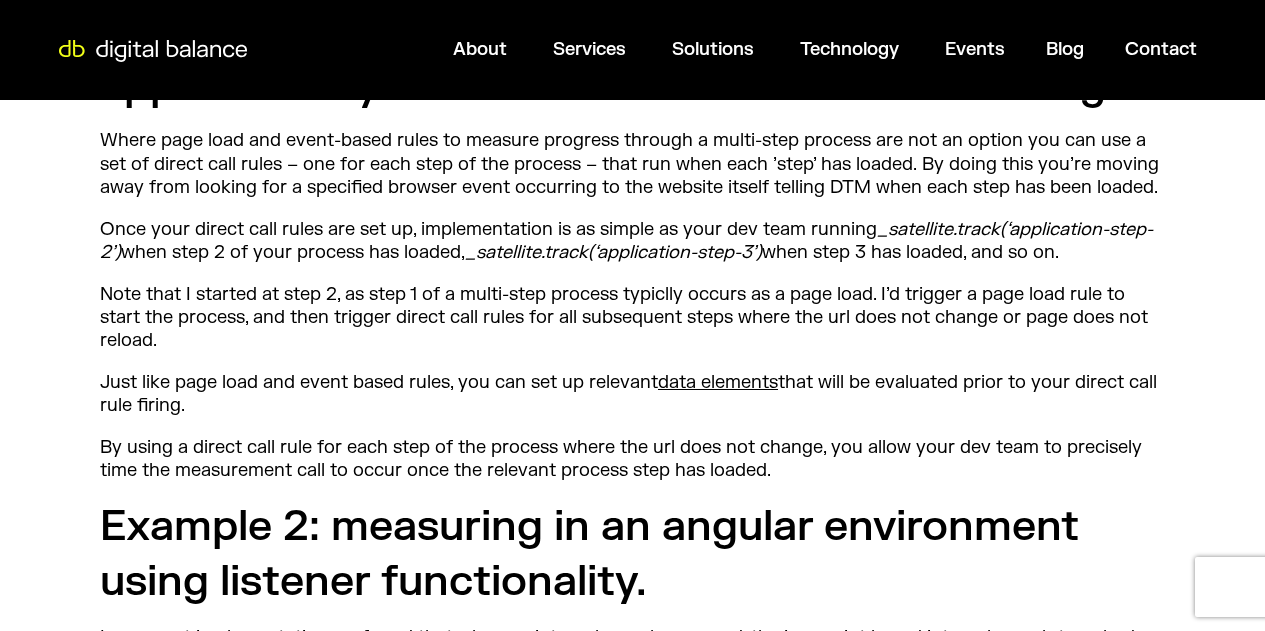 click on "By using a direct call rule for each step of the process where the url does not change, you allow your dev team to precisely time the measurement call to occur once the relevant process step has loaded." at bounding box center (632, 459) 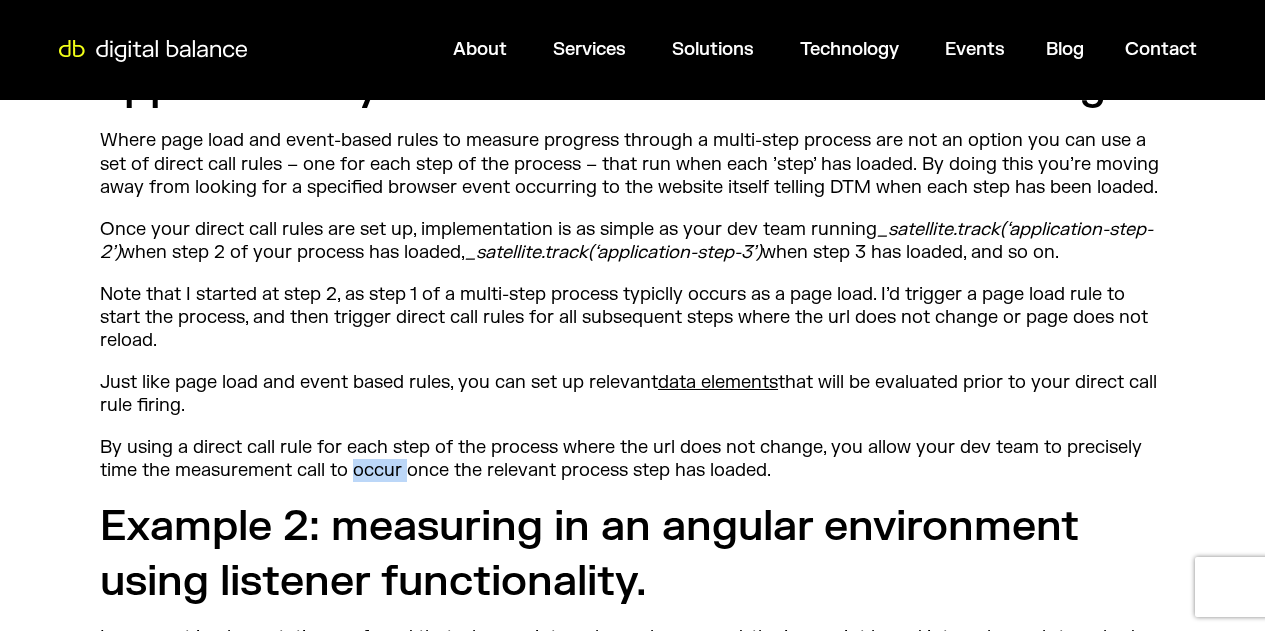 click on "By using a direct call rule for each step of the process where the url does not change, you allow your dev team to precisely time the measurement call to occur once the relevant process step has loaded." at bounding box center (632, 459) 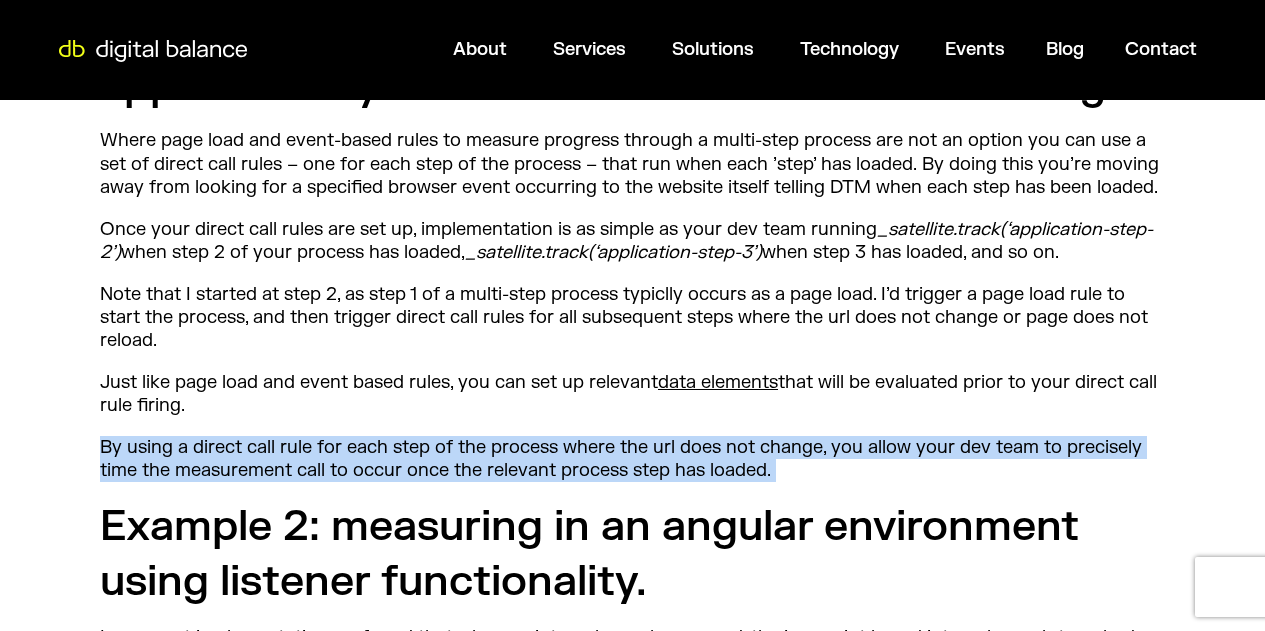 click on "Are you working within Adobe  Dynamic Tag Management (DTM) and having difficulty finding a browser-based event that you can reliably use to trigger a call to your analytics platform?
Or are you encountering timing issues, where the data you’re looking to capture is not readily available on page load, and you don’t want to be making multiple server calls to capture that data when it becomes available?
Perhaps you’ve mastered page load and event-based rules, and are wondering what else you can use?
Enter direct call rules.
When I started with Adobe DTM, I understood direct call rules to be a measure of last resort, only to be used when everything else had failed. The level of documentation across them also seemed to support this theory, so I stayed away, happily working with my page load and event-based rules.
After an enlightening conversation with  Rudi Shumpert, DTM’s product evangelist
What are direct call rules?
As the name suggests,  page load rules event-based rules" at bounding box center [632, 621] 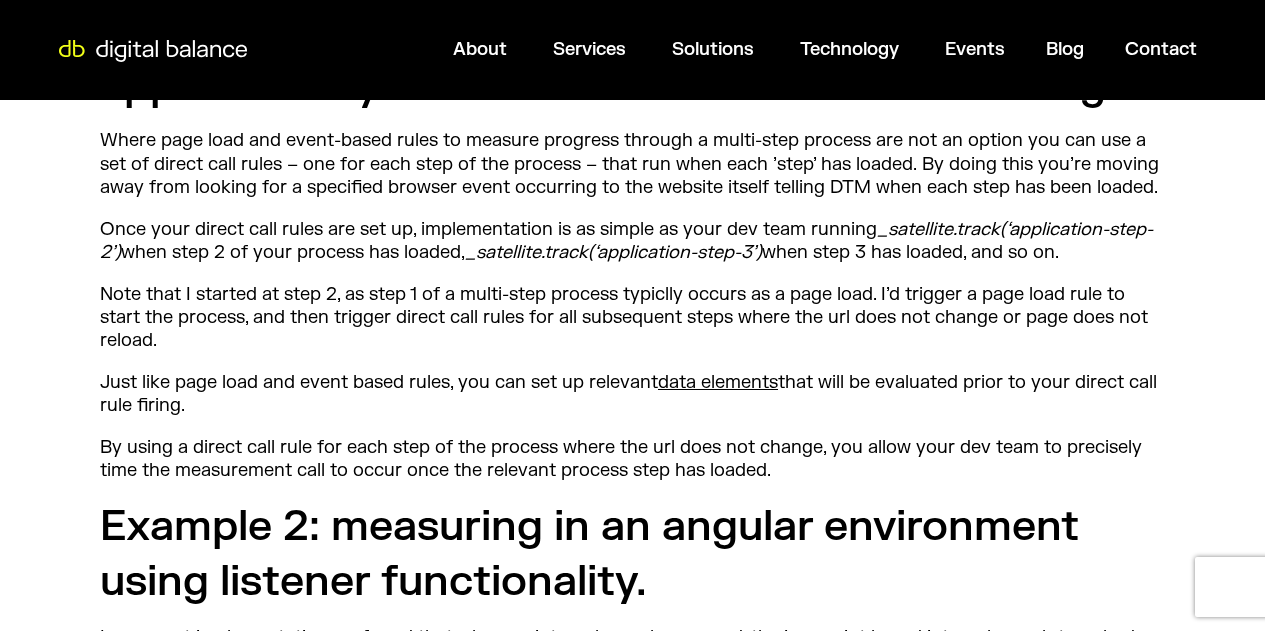 drag, startPoint x: 322, startPoint y: 553, endPoint x: 317, endPoint y: 563, distance: 11.18034 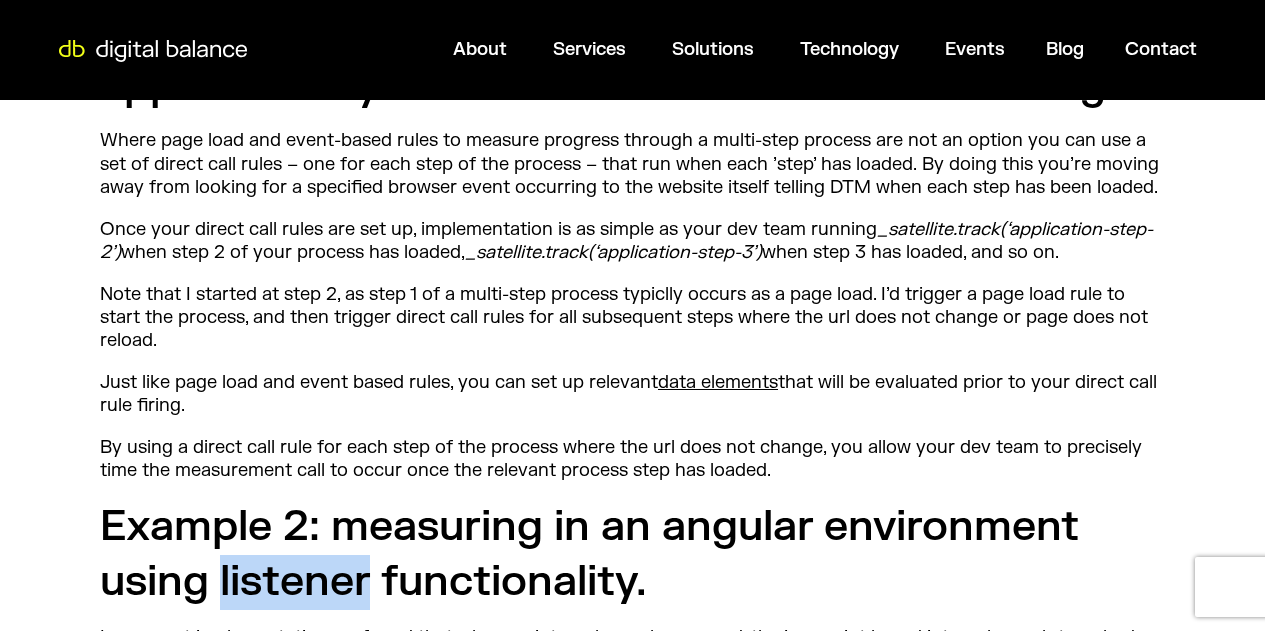 click on "Example 2: measuring in an angular environment using listener functionality." at bounding box center (632, 554) 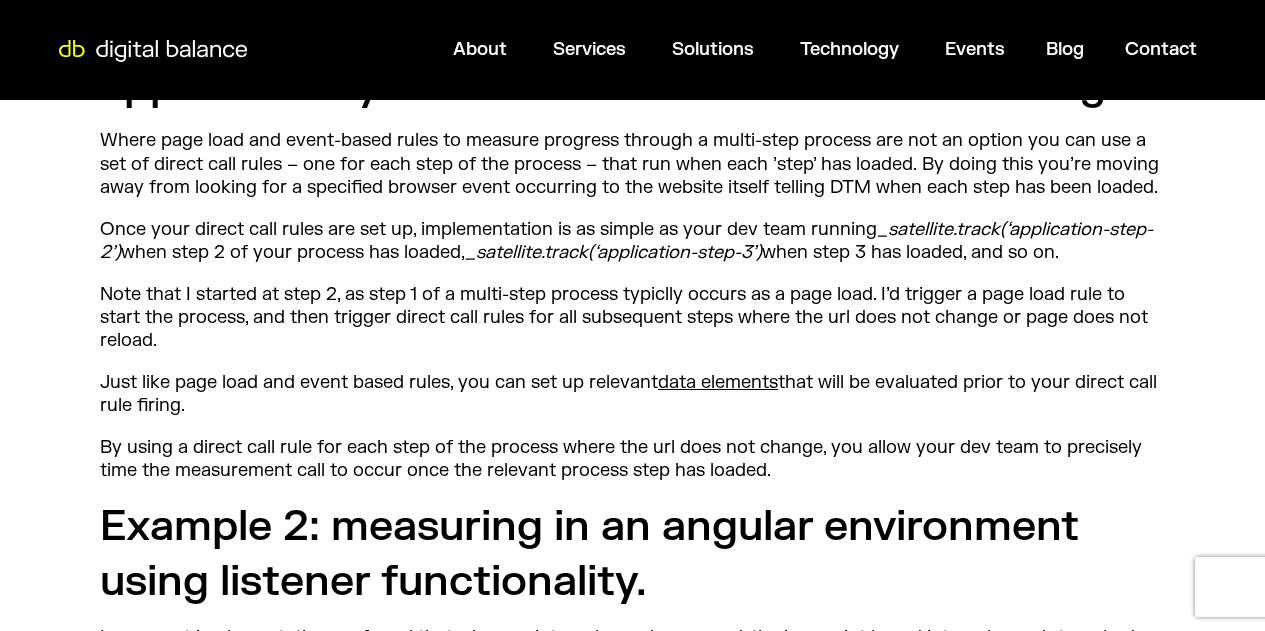 drag, startPoint x: 670, startPoint y: 593, endPoint x: 676, endPoint y: 582, distance: 12.529964 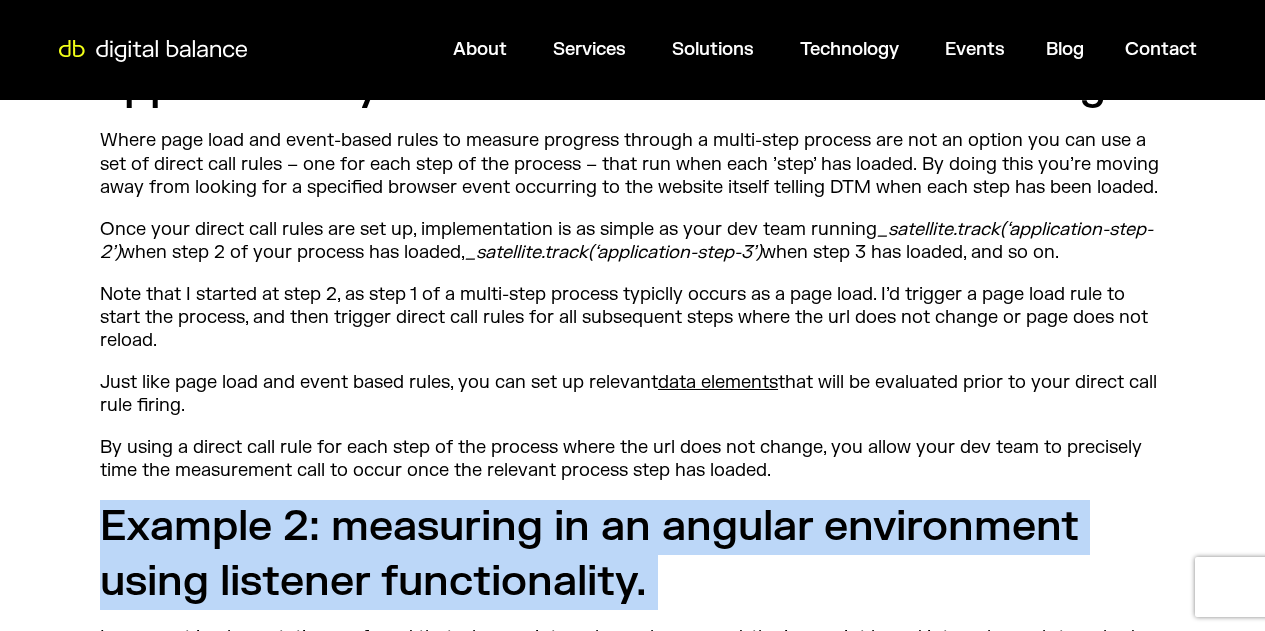 click on "Example 2: measuring in an angular environment using listener functionality." at bounding box center [632, 554] 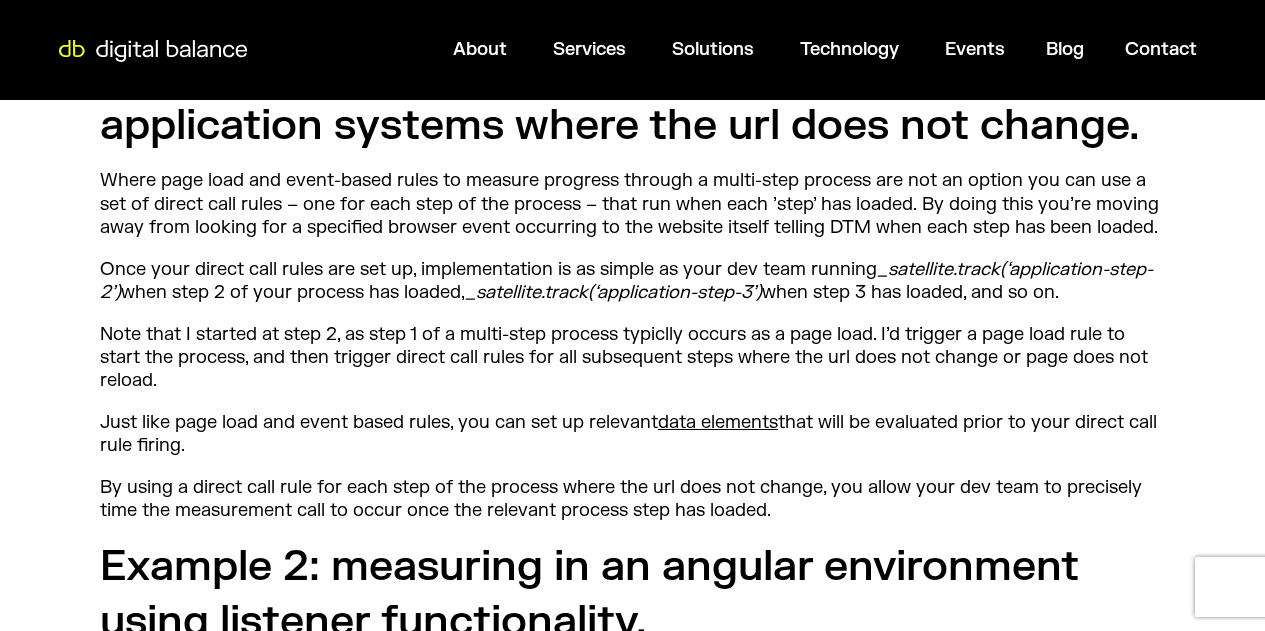 scroll, scrollTop: 2508, scrollLeft: 0, axis: vertical 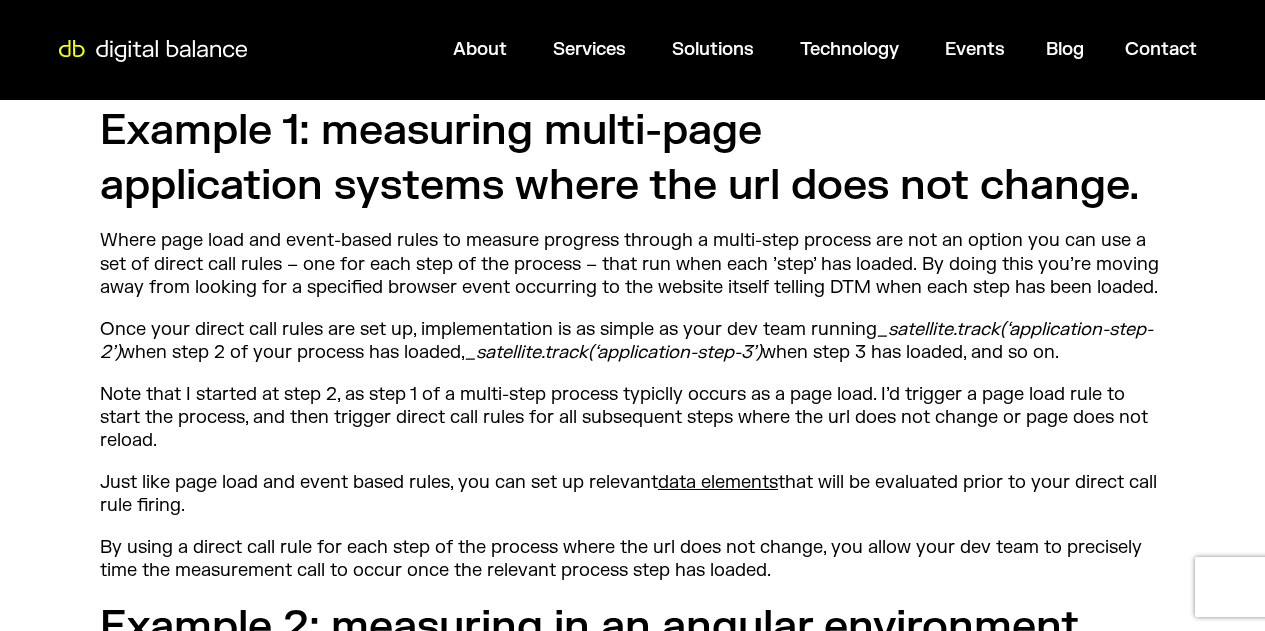 click on "Note that I started at step 2, as step 1 of a multi-step process typiclly occurs as a page load. I’d trigger a page load rule to start the process, and then trigger direct call rules for all subsequent steps where the url does not change or page does not reload." at bounding box center [632, 418] 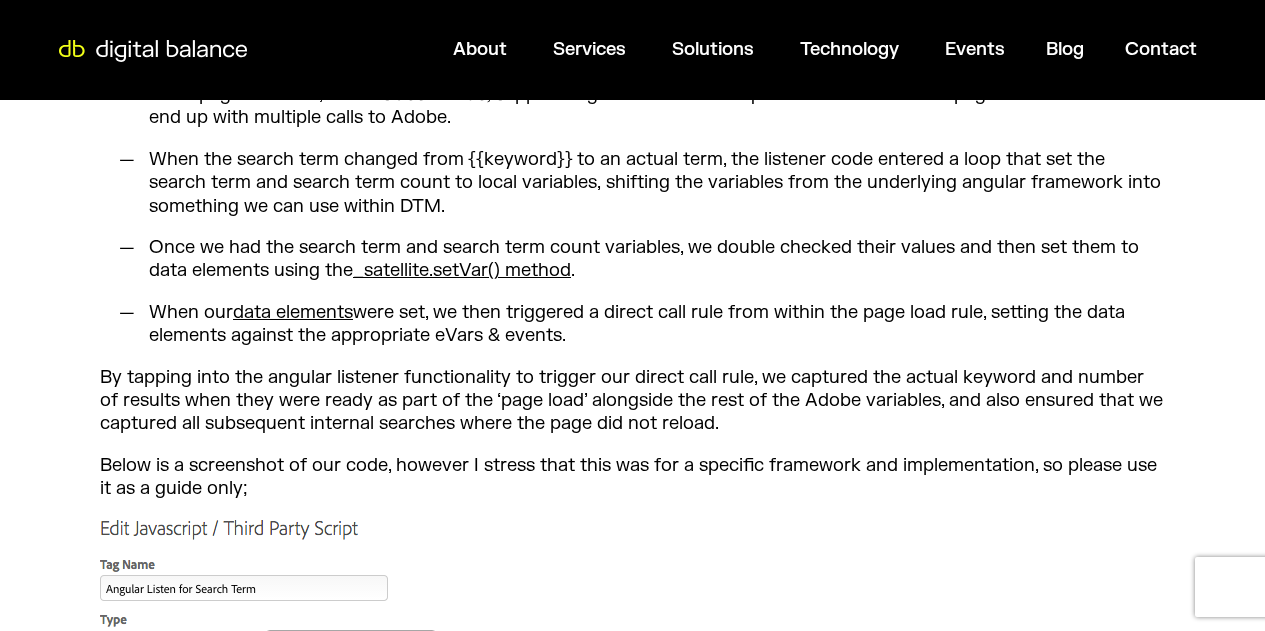 scroll, scrollTop: 3313, scrollLeft: 0, axis: vertical 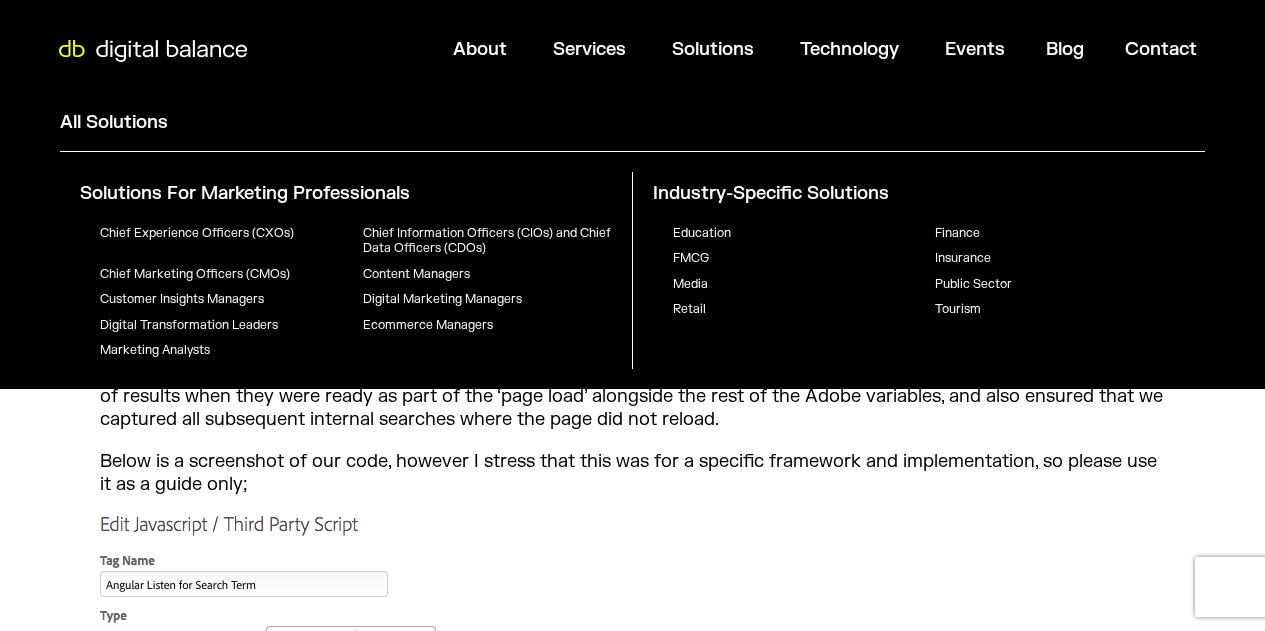 click at bounding box center [475, 769] 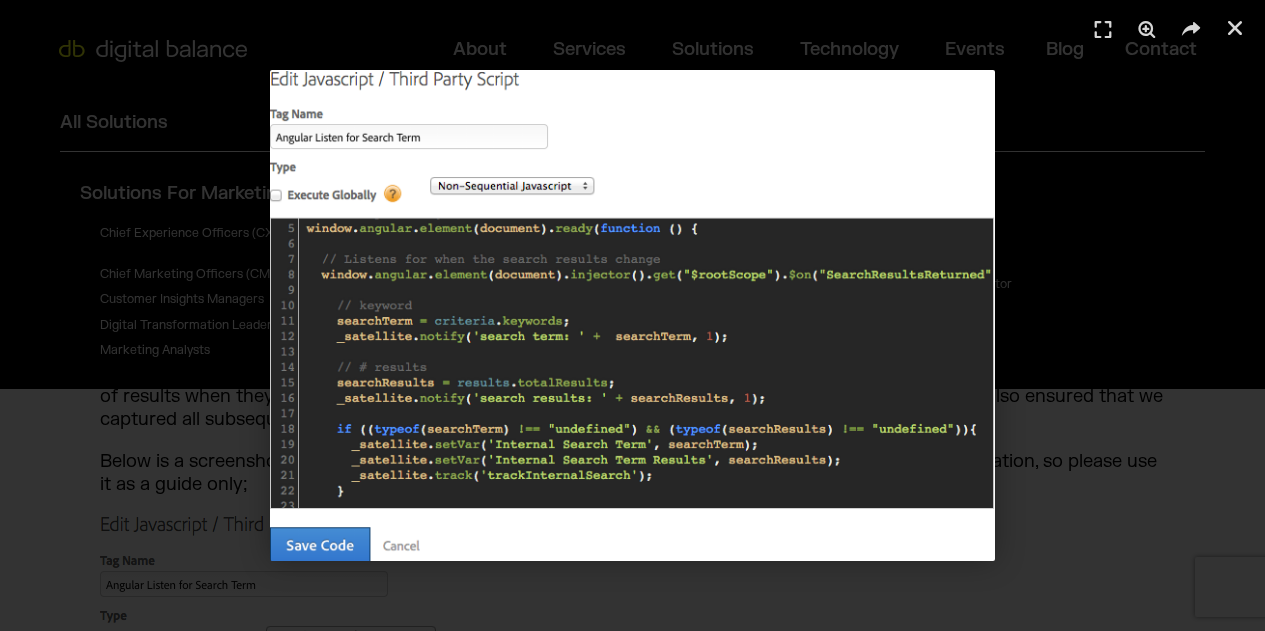 click at bounding box center (632, 315) 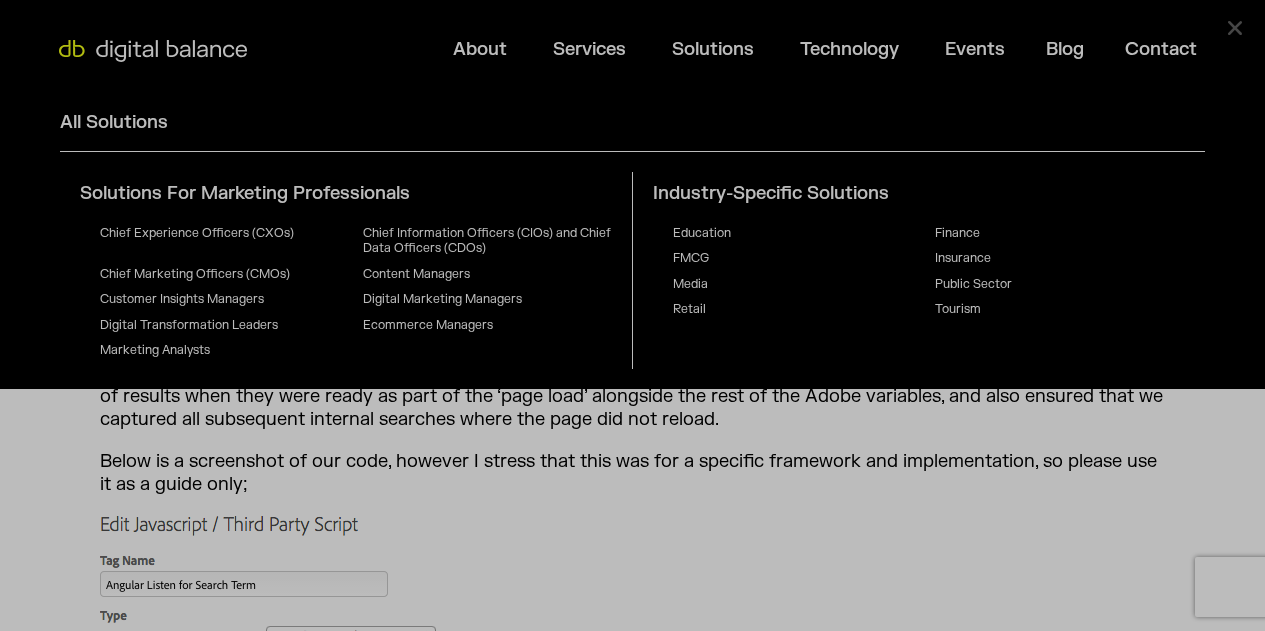 click on "Skip to content
About
Close About
Open About
Services
Close Services
Open Services
All Services
Analytics
Web & App Analytics" at bounding box center [632, 640] 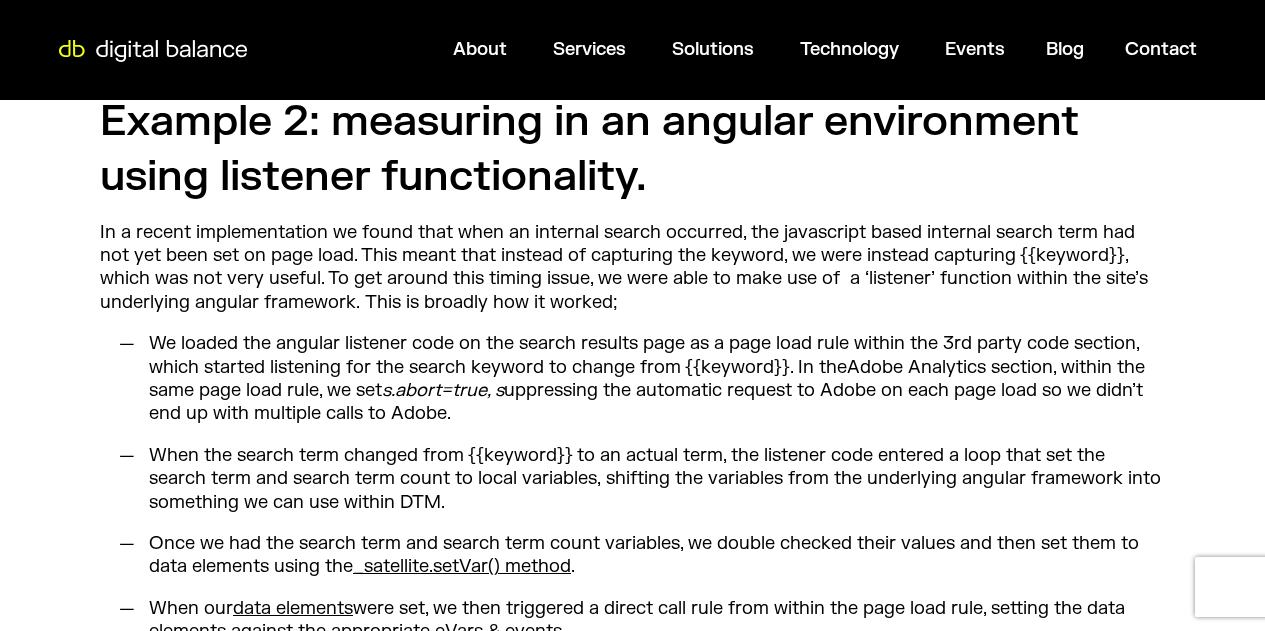 scroll, scrollTop: 3012, scrollLeft: 0, axis: vertical 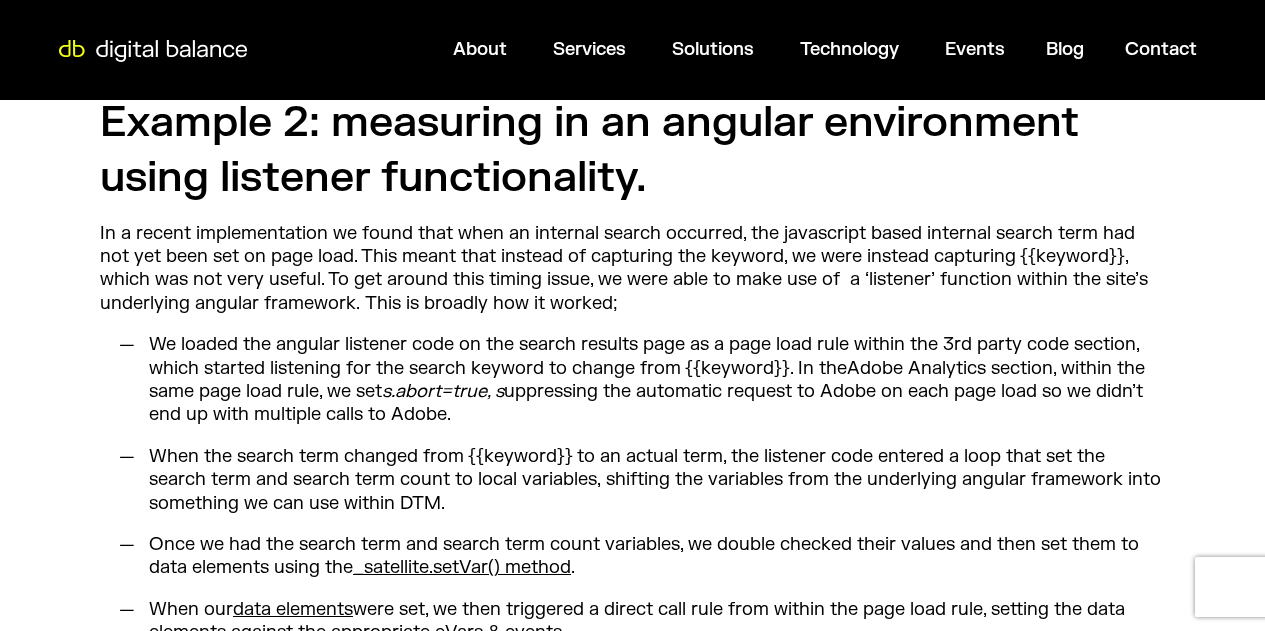 click on "Are you working within Adobe  Dynamic Tag Management (DTM) and having difficulty finding a browser-based event that you can reliably use to trigger a call to your analytics platform?
Or are you encountering timing issues, where the data you’re looking to capture is not readily available on page load, and you don’t want to be making multiple server calls to capture that data when it becomes available?
Perhaps you’ve mastered page load and event-based rules, and are wondering what else you can use?
Enter direct call rules.
When I started with Adobe DTM, I understood direct call rules to be a measure of last resort, only to be used when everything else had failed. The level of documentation across them also seemed to support this theory, so I stayed away, happily working with my page load and event-based rules.
After an enlightening conversation with  Rudi Shumpert, DTM’s product evangelist
What are direct call rules?
As the name suggests,  page load rules event-based rules" at bounding box center (632, 217) 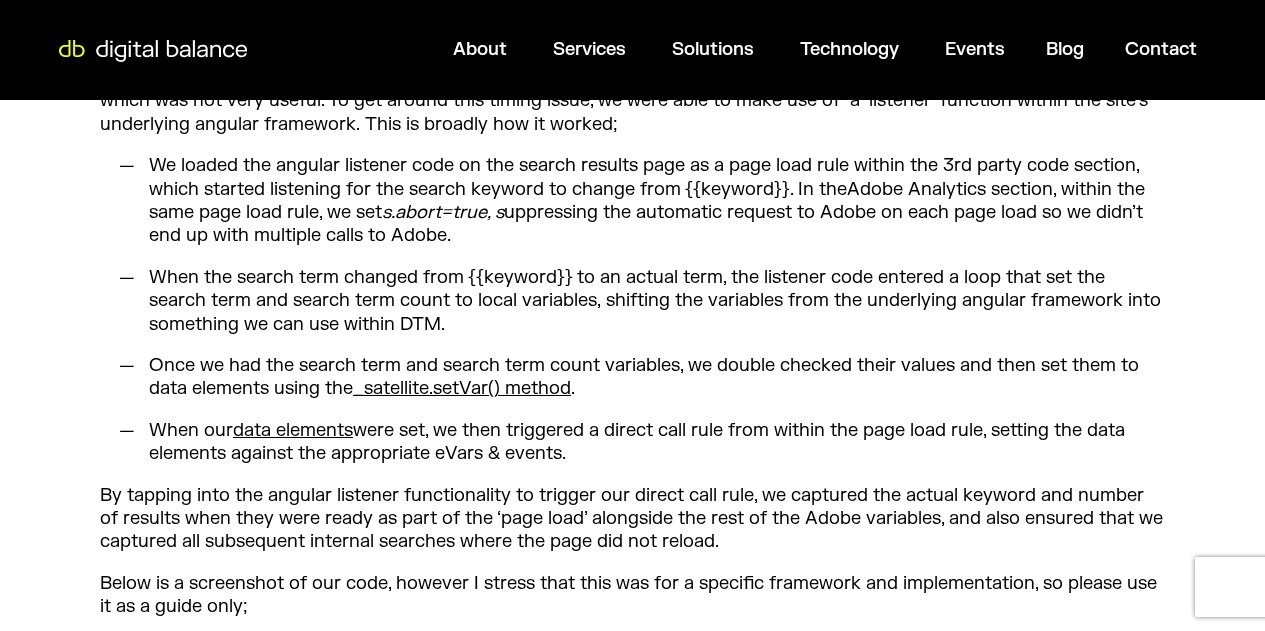 scroll, scrollTop: 3413, scrollLeft: 0, axis: vertical 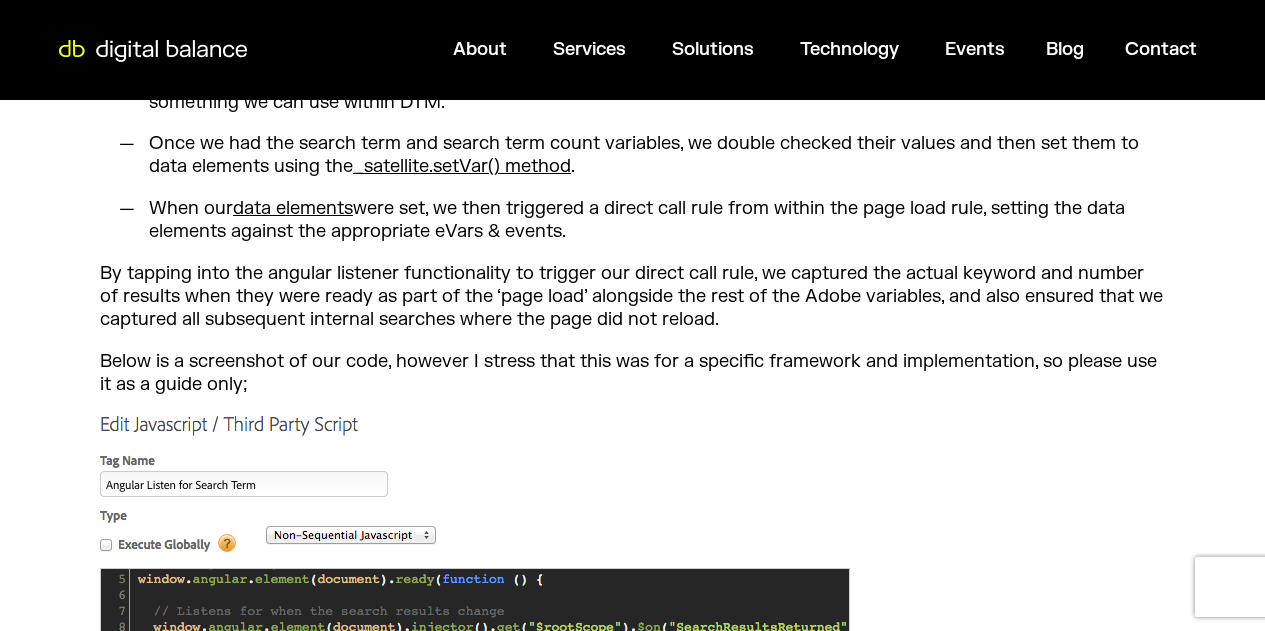 click on "By tapping into the angular listener functionality to trigger our direct call rule, we captured the actual keyword and number of results when they were ready as part of the ‘page load’ alongside the rest of the Adobe variables, and also ensured that we captured all subsequent internal searches where the page did not reload." at bounding box center [632, 297] 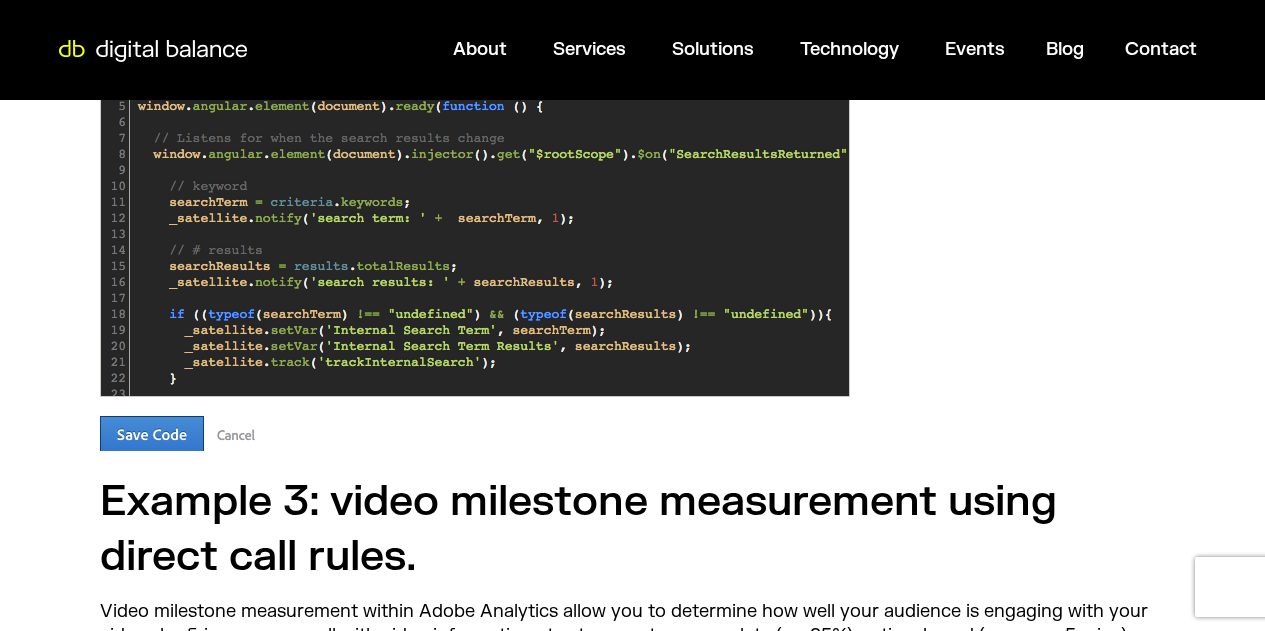 scroll, scrollTop: 4113, scrollLeft: 0, axis: vertical 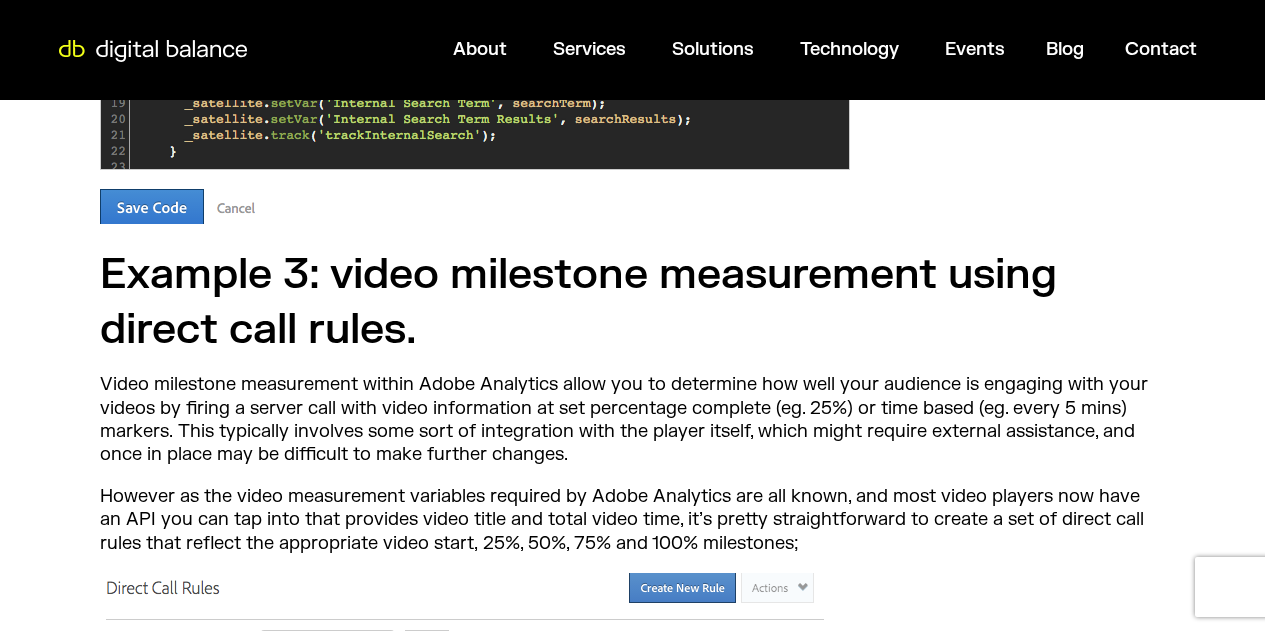 click on "Example 3: video milestone measurement using direct call rules." at bounding box center [632, 302] 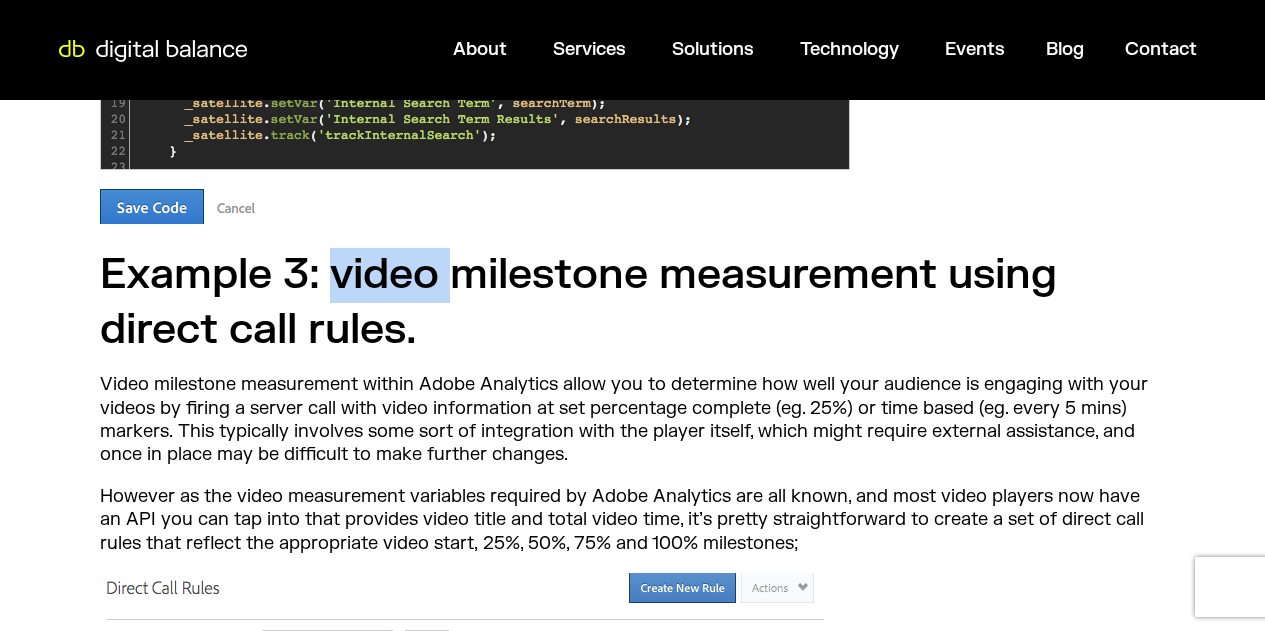 click on "Example 3: video milestone measurement using direct call rules." at bounding box center (632, 302) 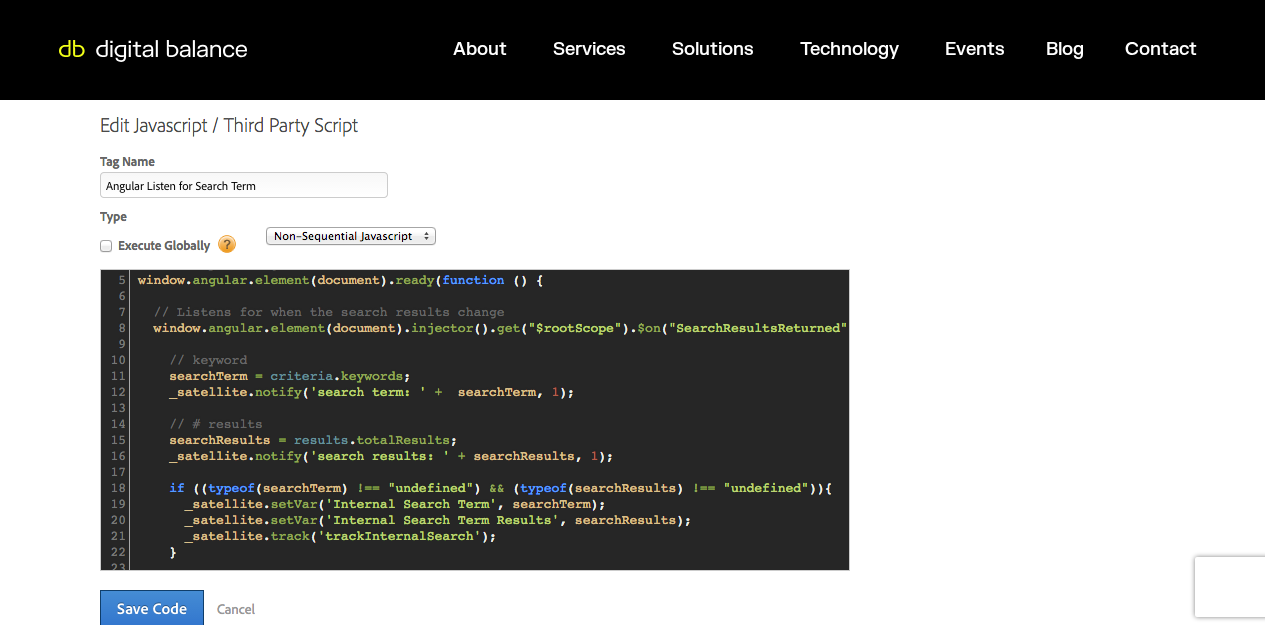 scroll, scrollTop: 3713, scrollLeft: 0, axis: vertical 